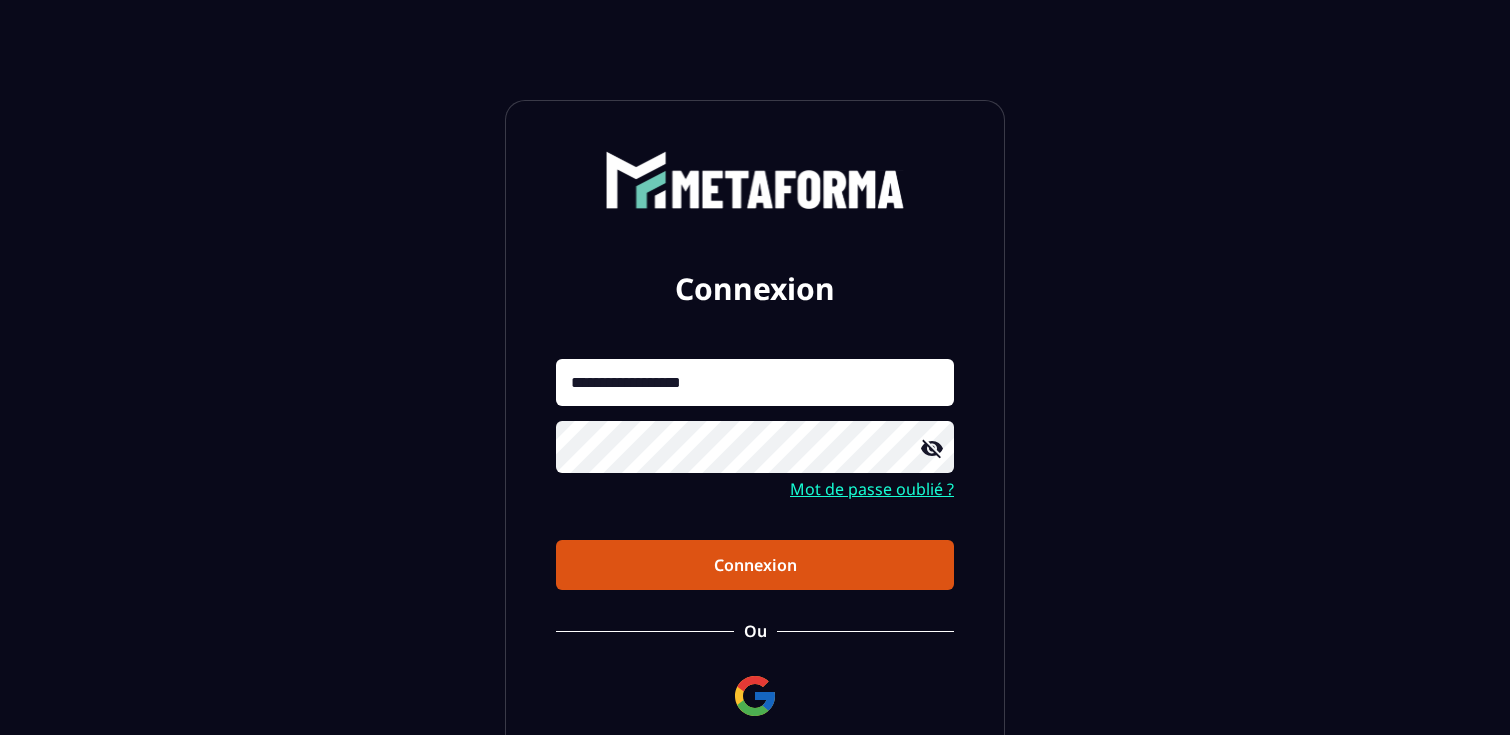 scroll, scrollTop: 0, scrollLeft: 0, axis: both 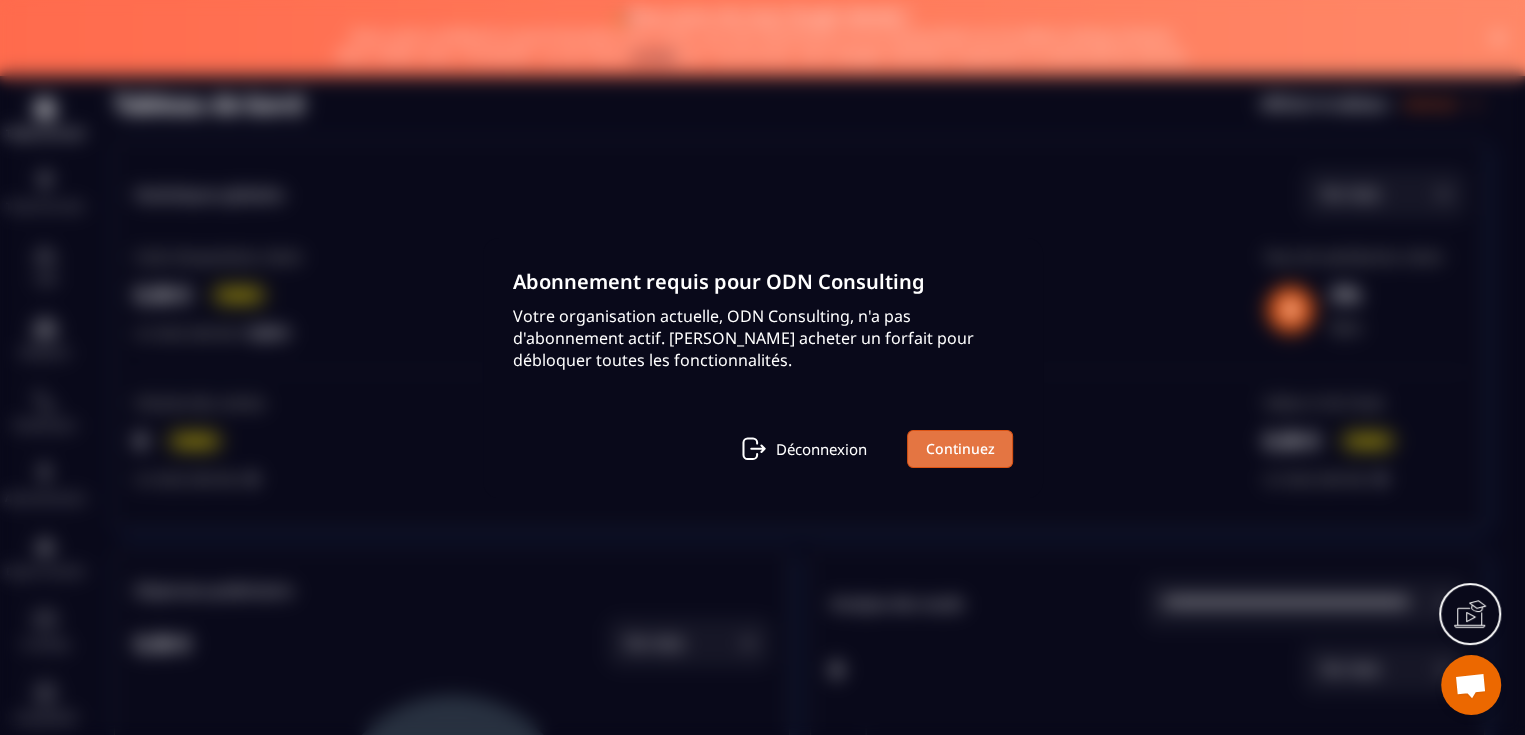 click on "Continuez" at bounding box center [960, 449] 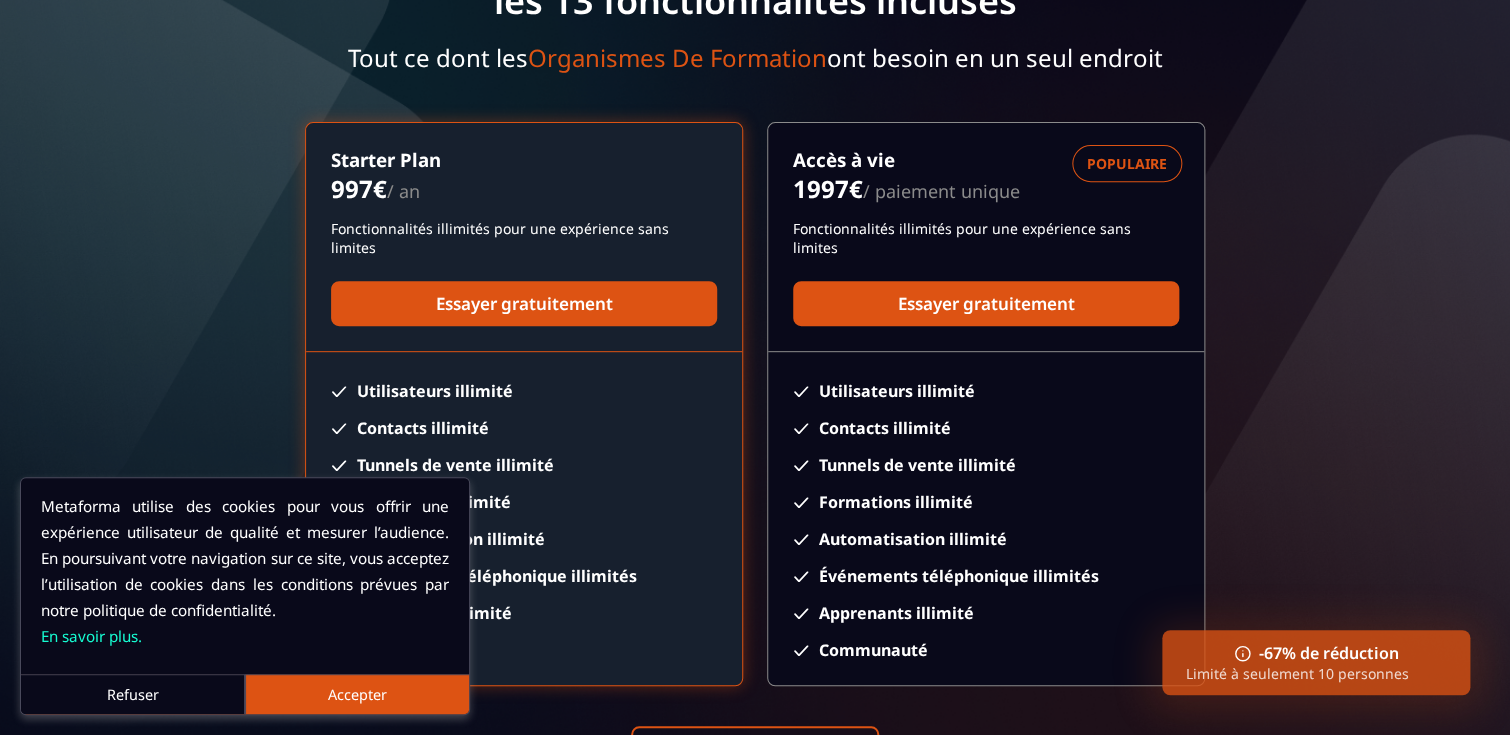 scroll, scrollTop: 266, scrollLeft: 0, axis: vertical 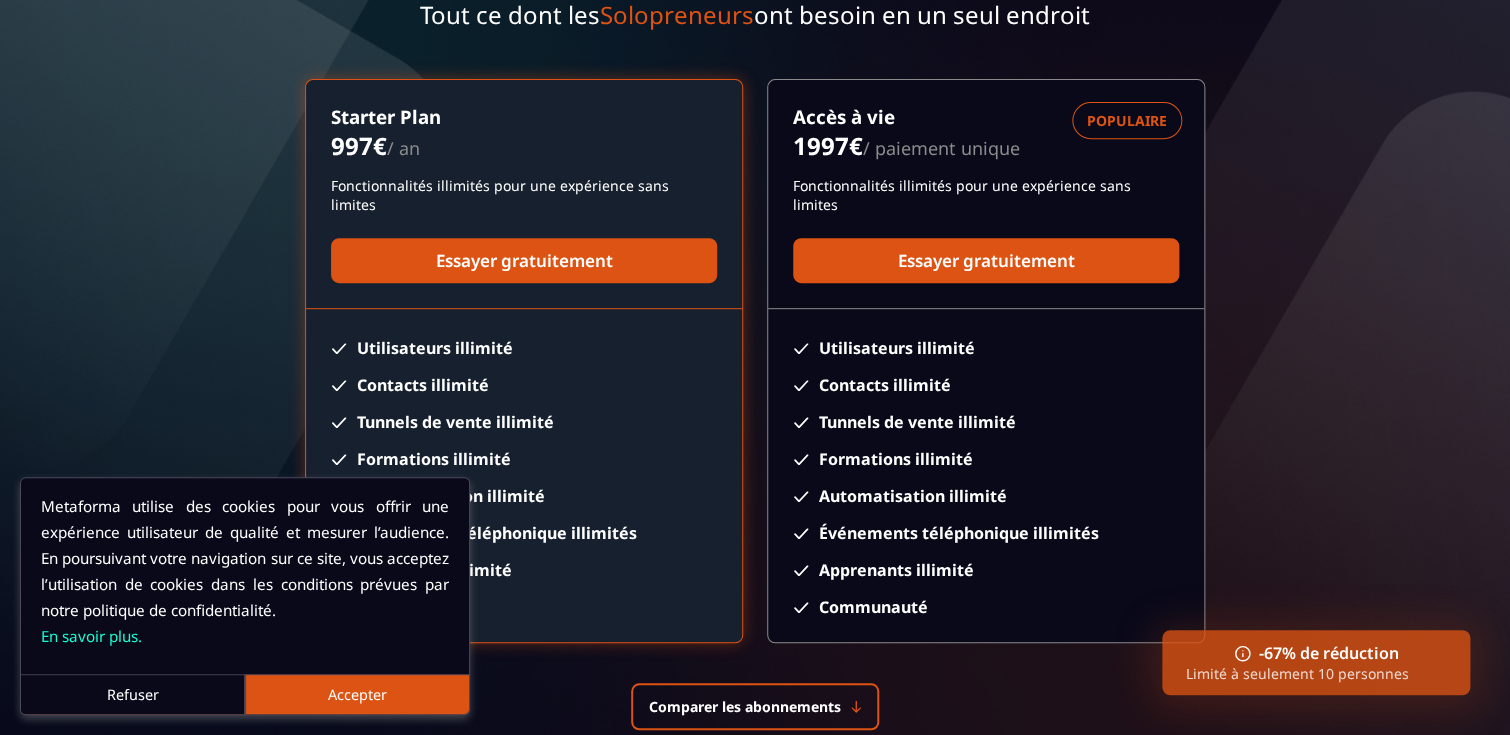 click on "Accepter" at bounding box center (357, 694) 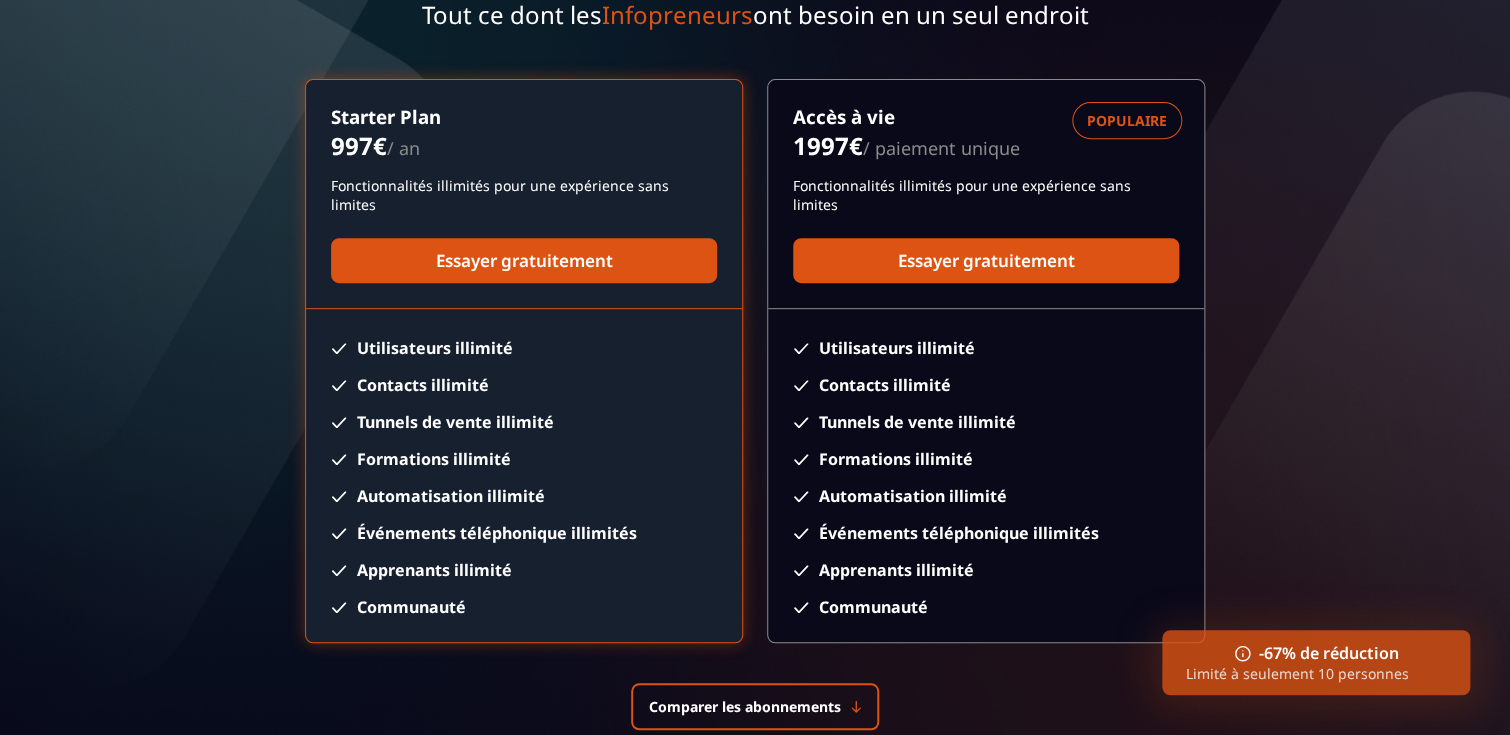 scroll, scrollTop: 266, scrollLeft: 0, axis: vertical 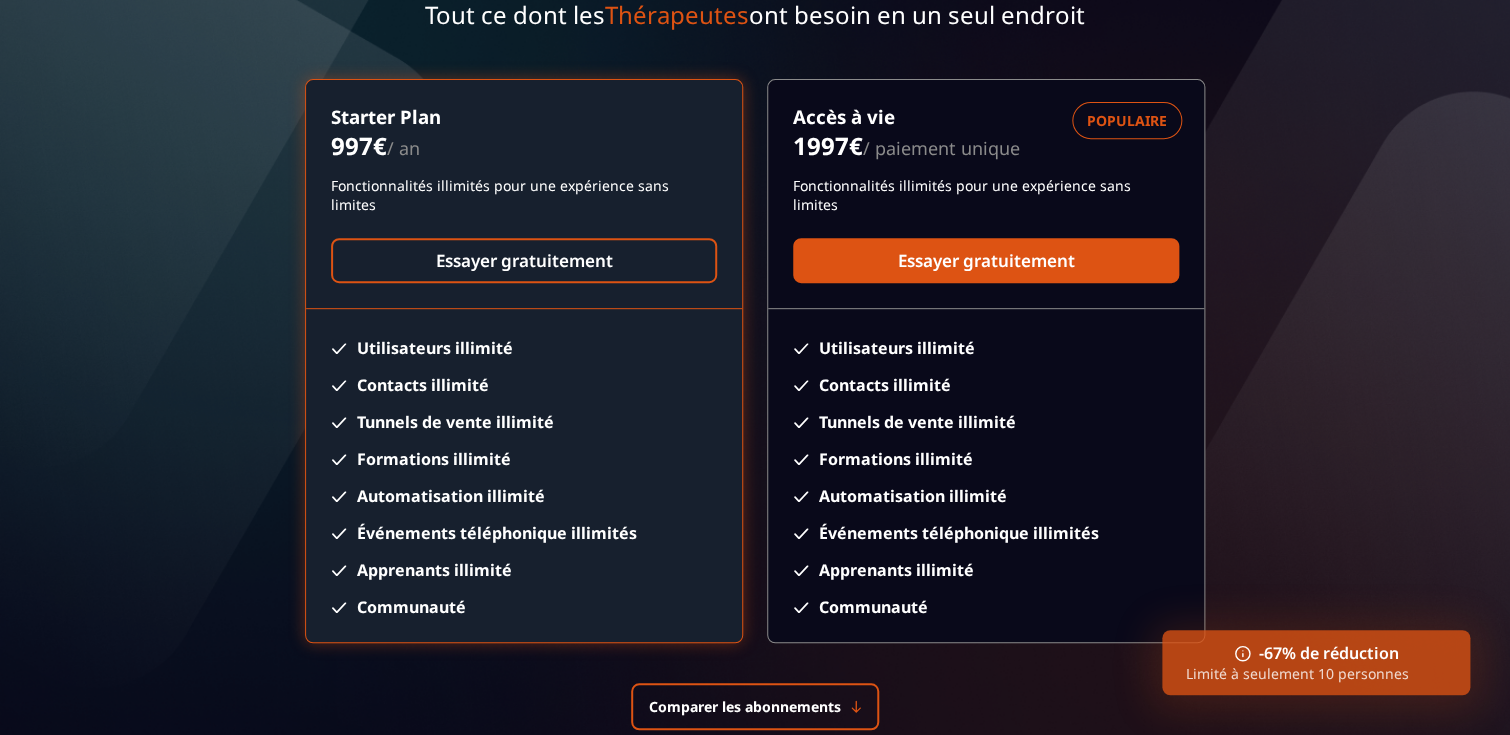 click on "Essayer gratuitement" at bounding box center [524, 260] 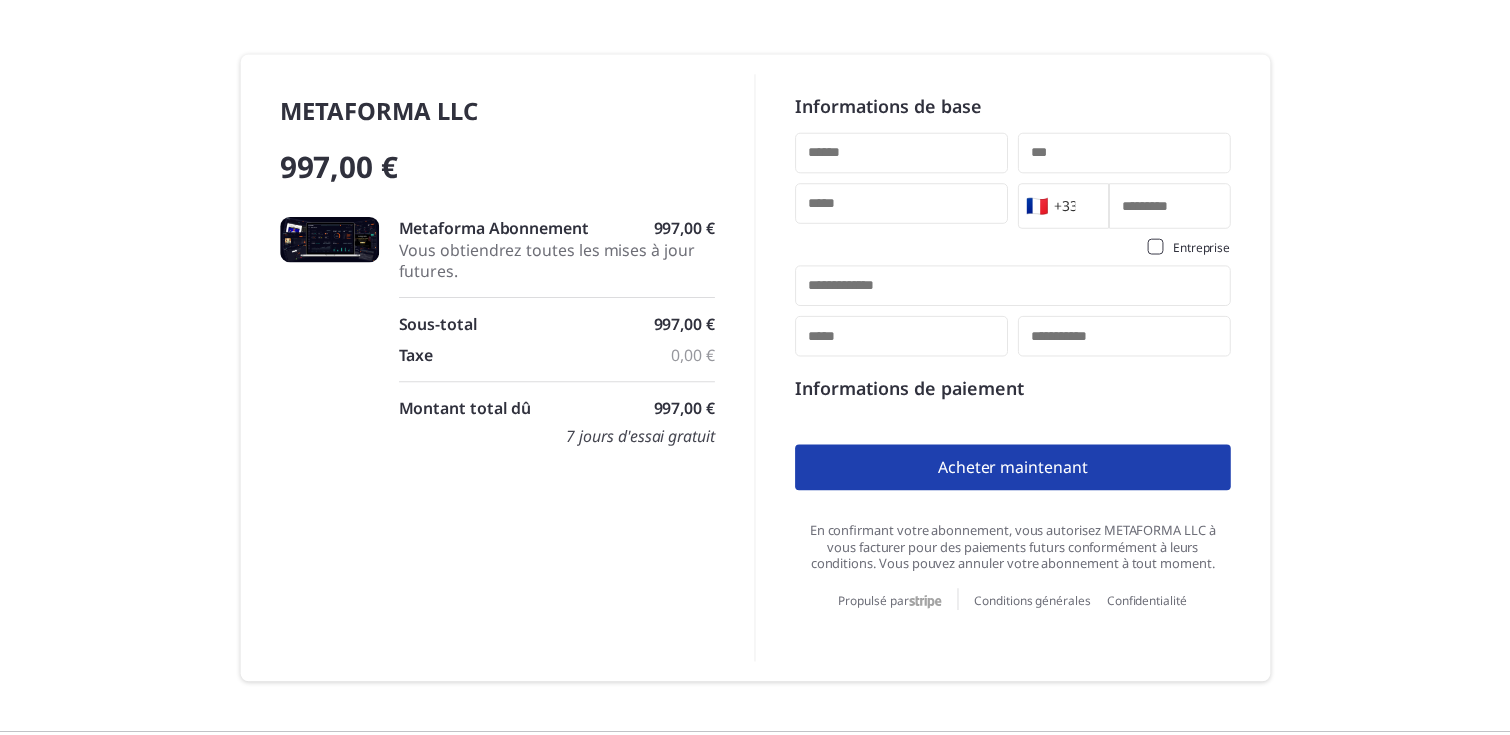 scroll, scrollTop: 0, scrollLeft: 0, axis: both 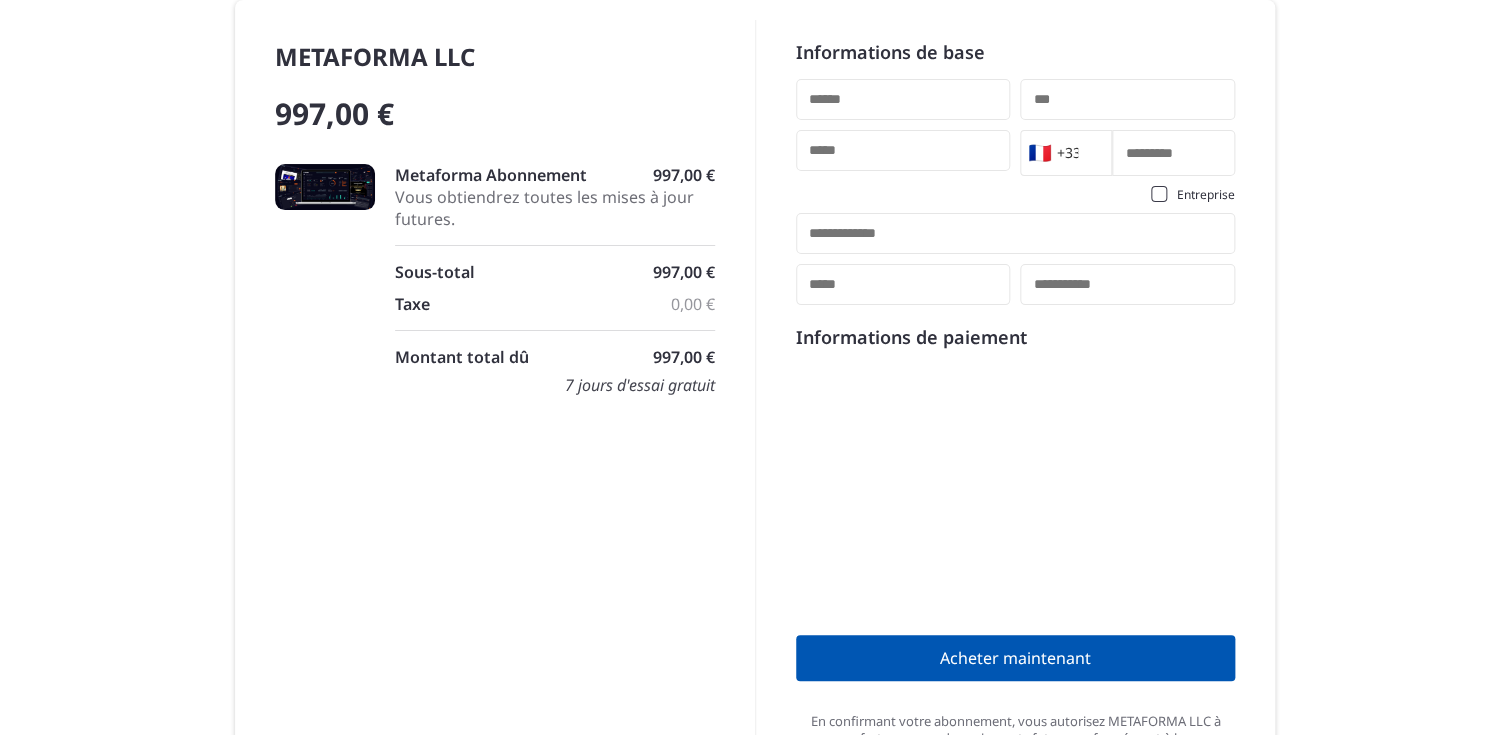 click on "Acheter maintenant" at bounding box center (1016, 658) 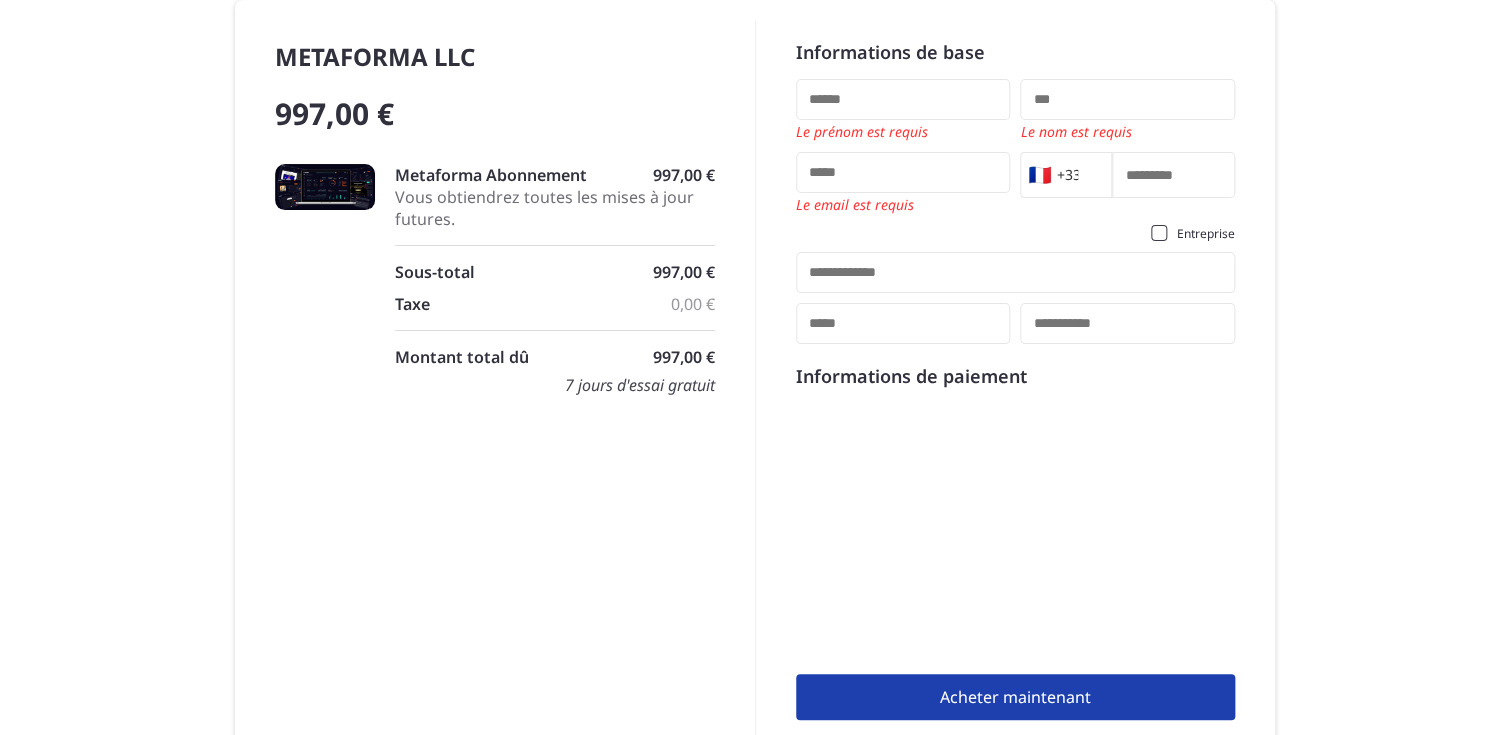 click at bounding box center (903, 99) 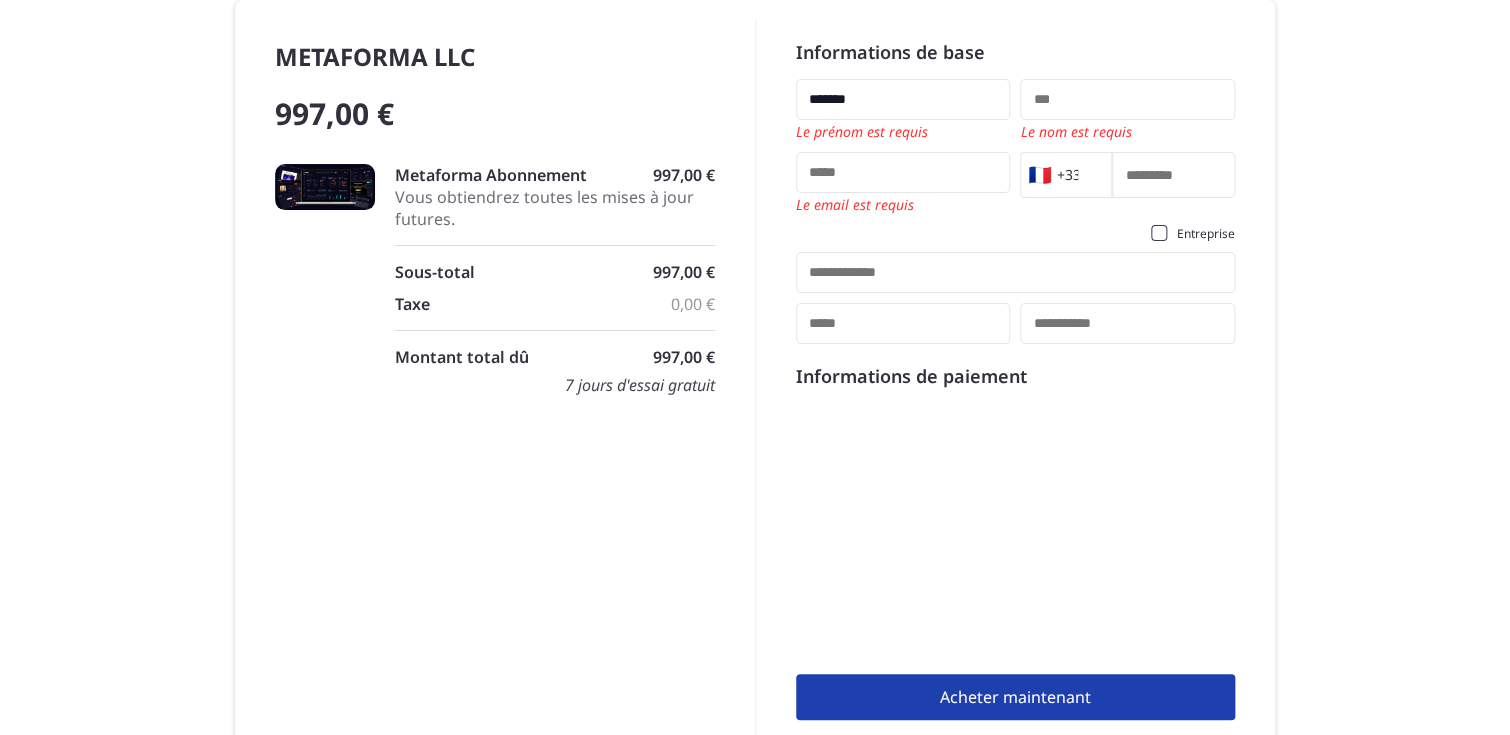 type on "*******" 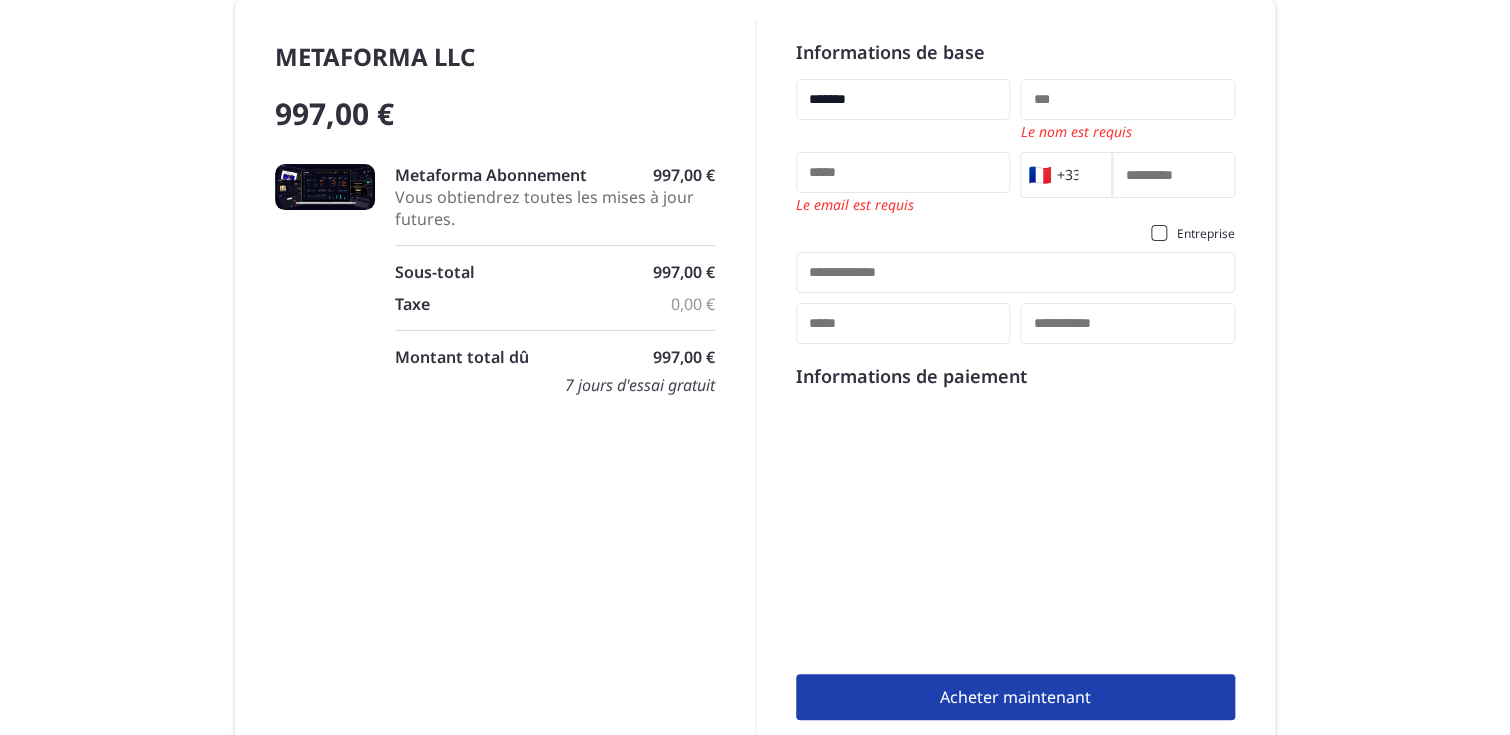 click at bounding box center (1127, 99) 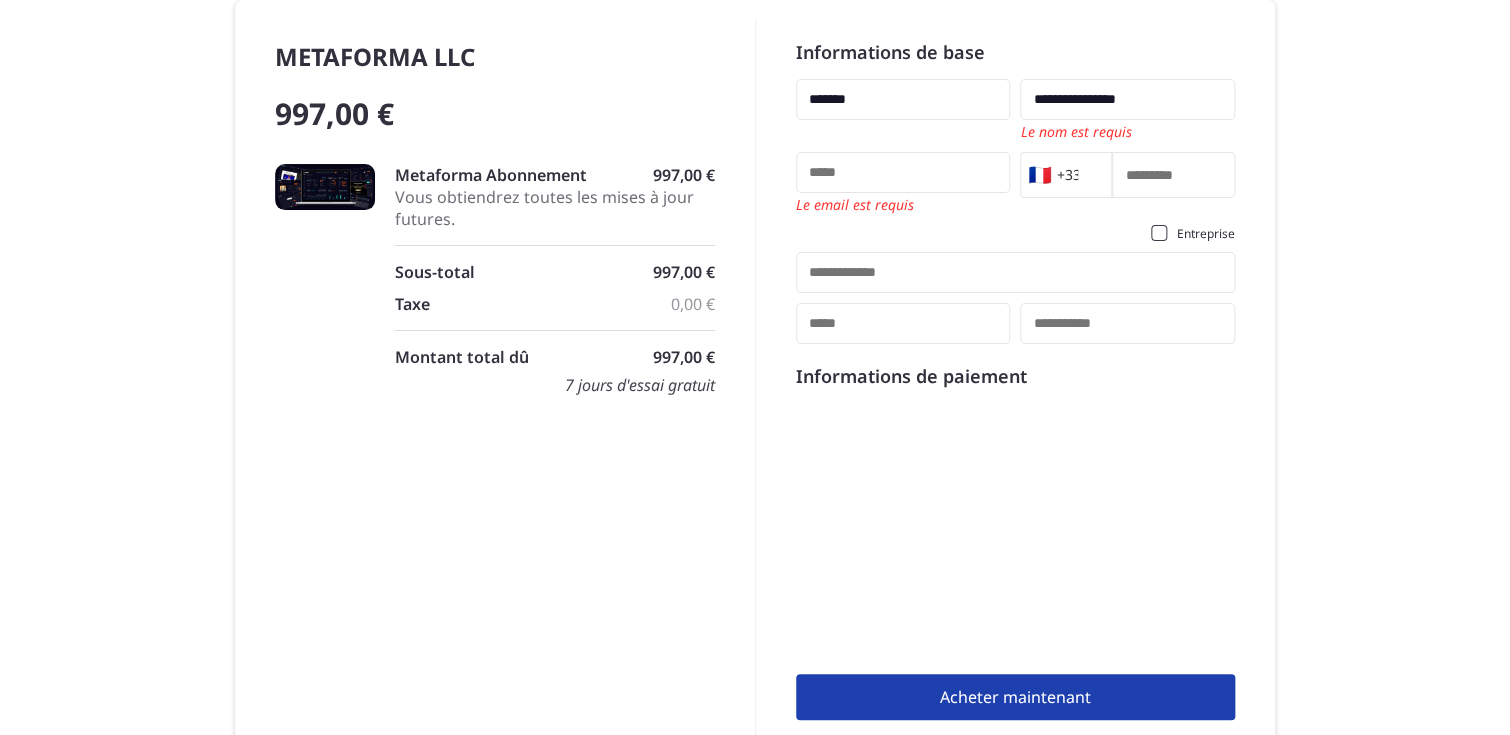 type on "**********" 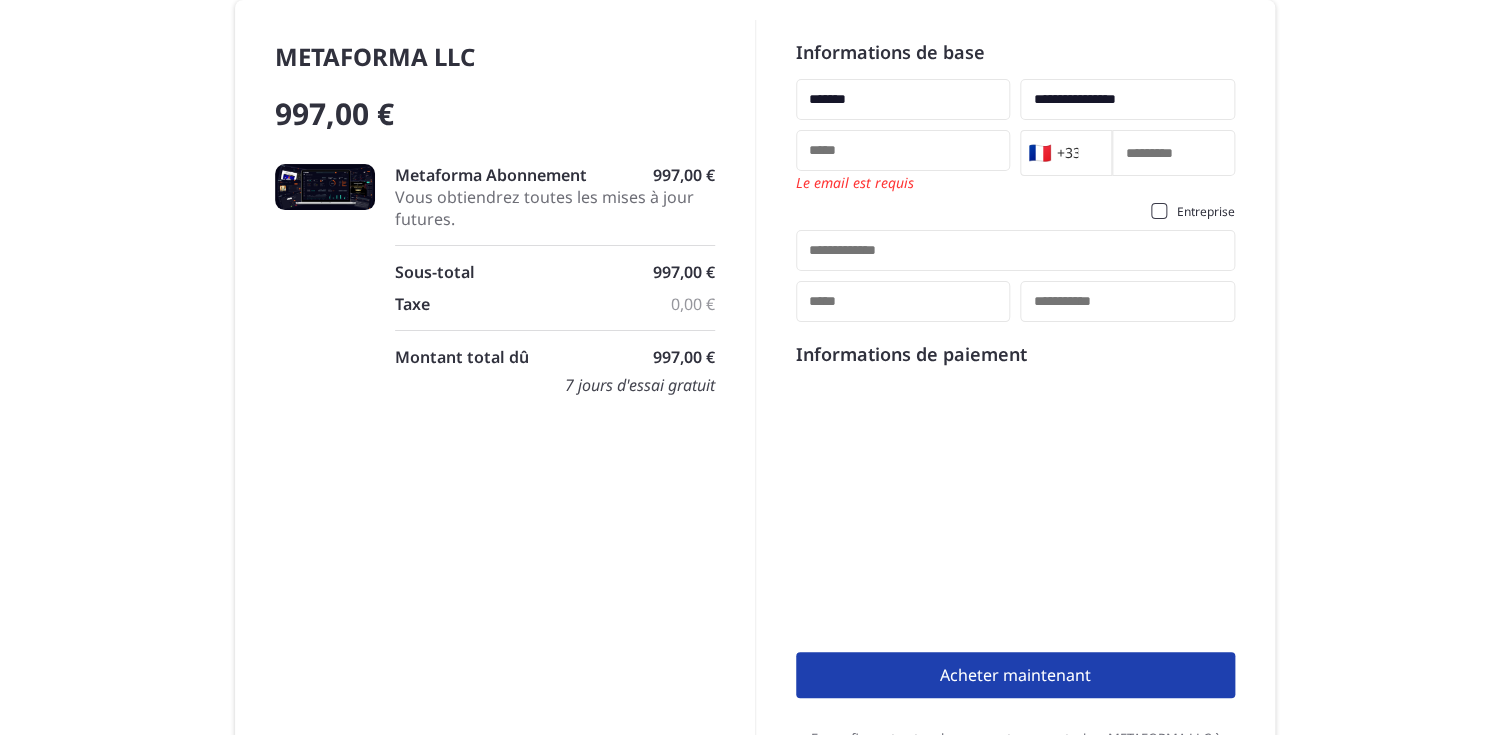 click on "Le email est requis" at bounding box center [903, 161] 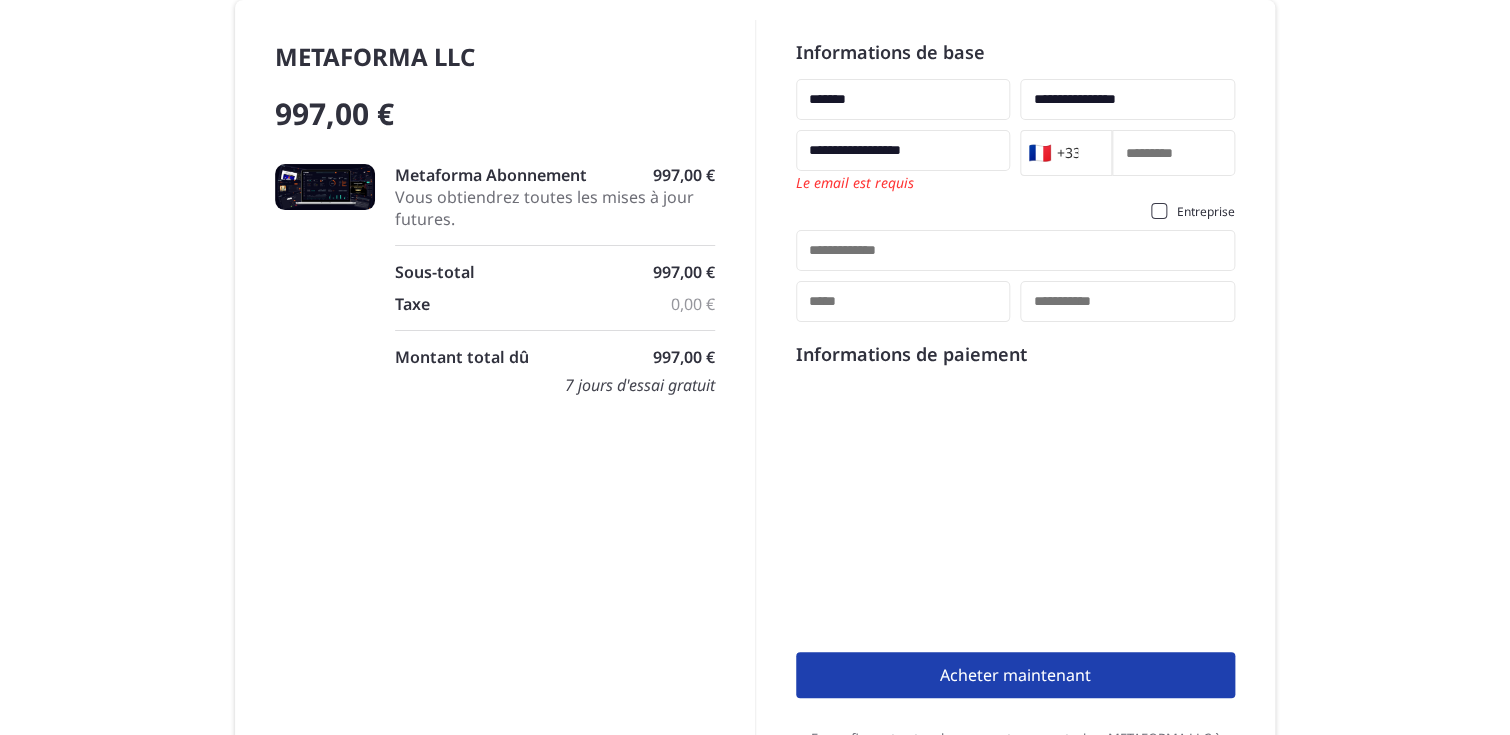 type on "**********" 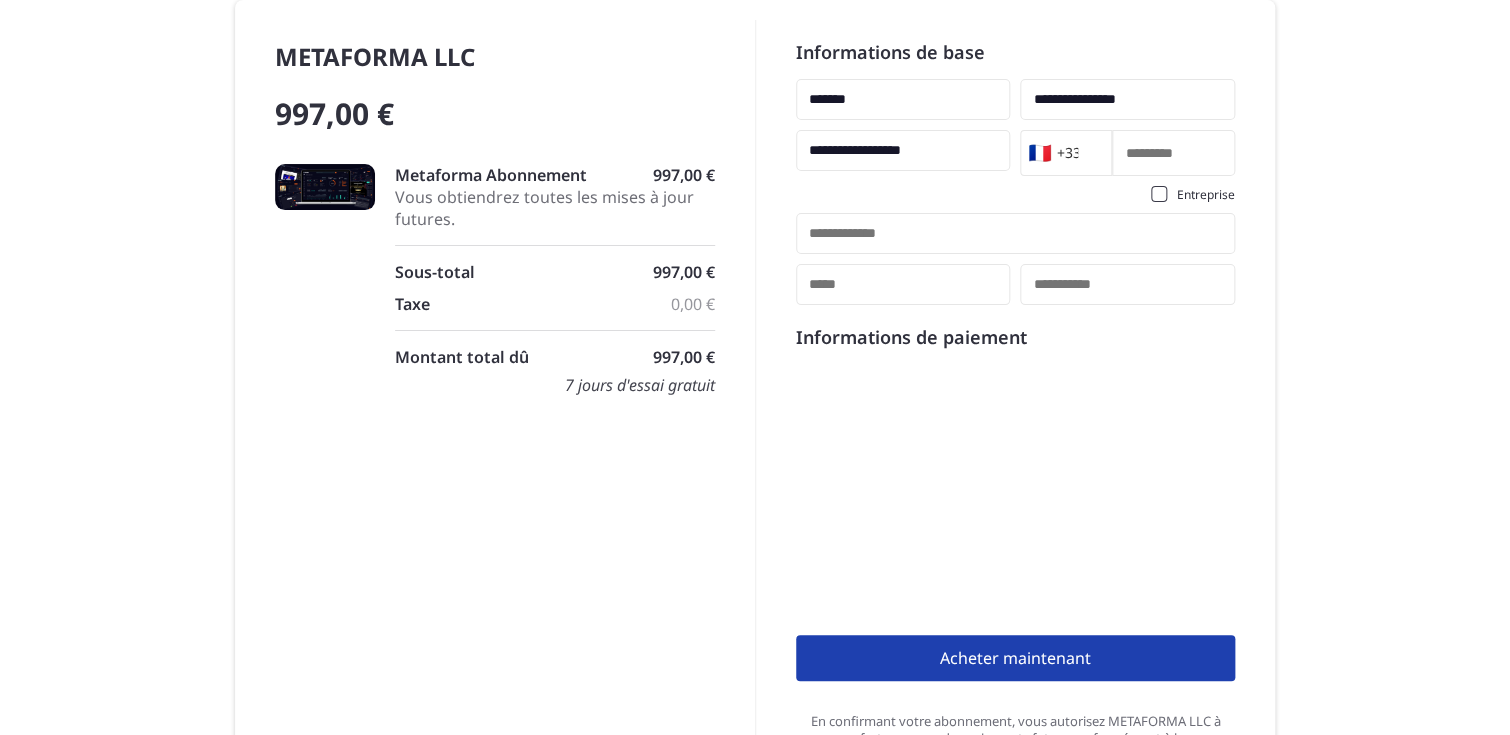 click at bounding box center (1173, 153) 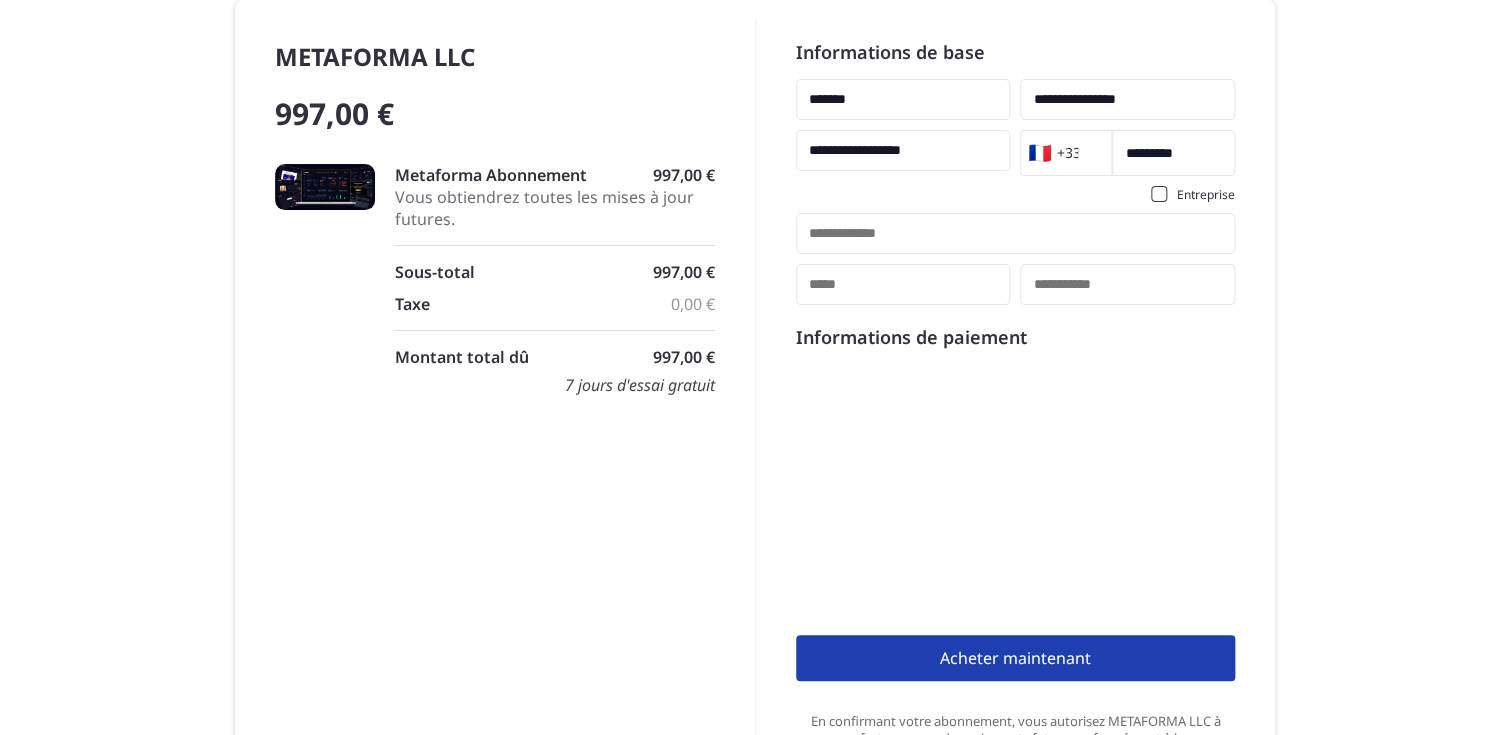 type on "*********" 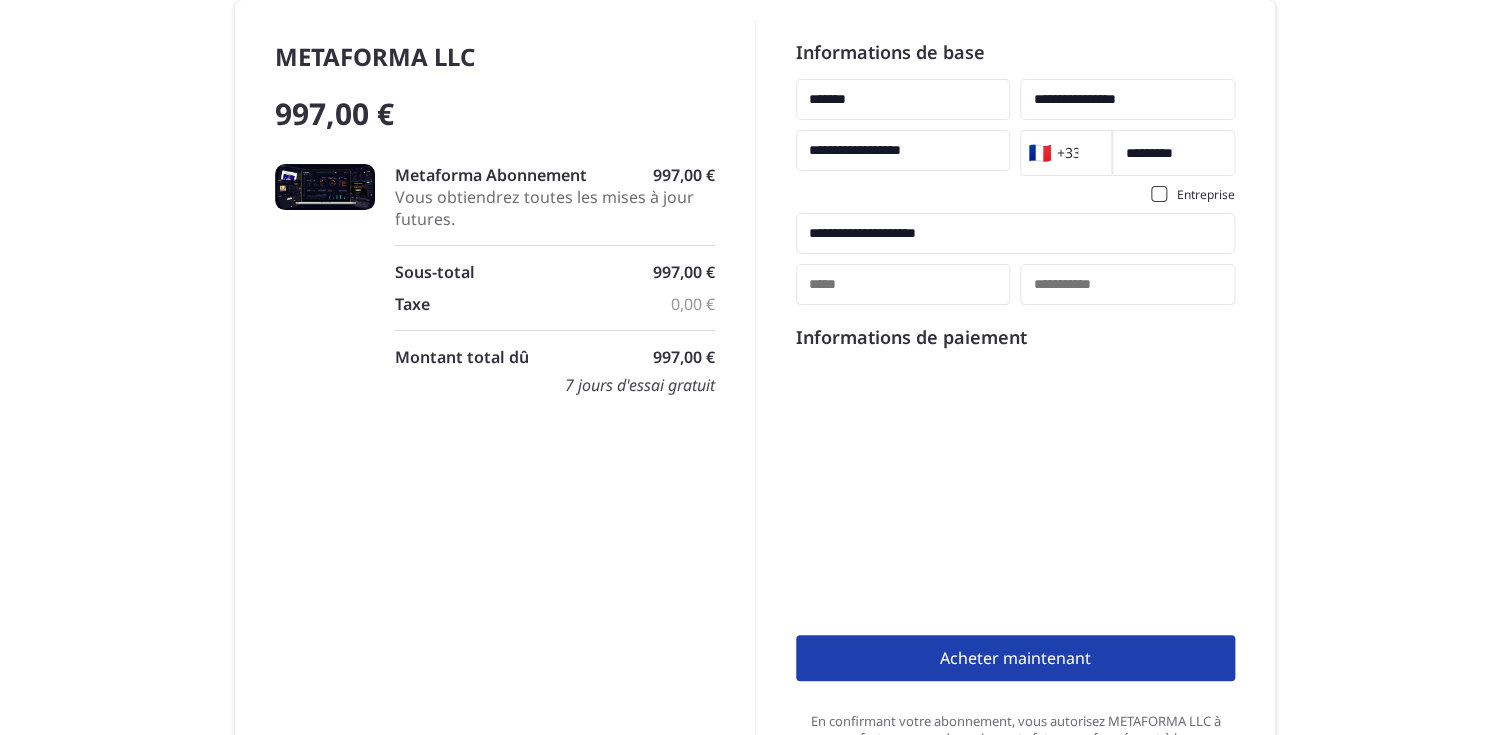 type on "**********" 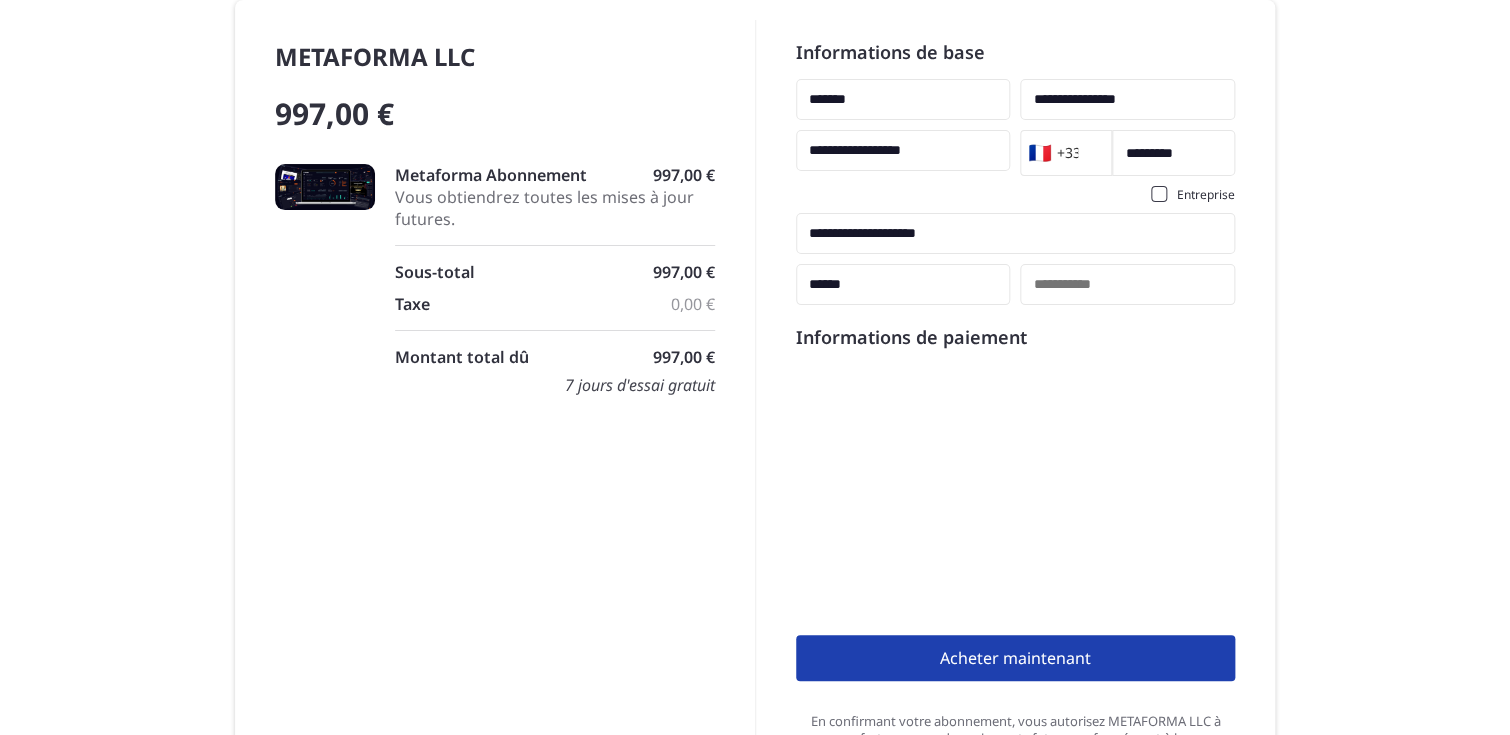 type on "******" 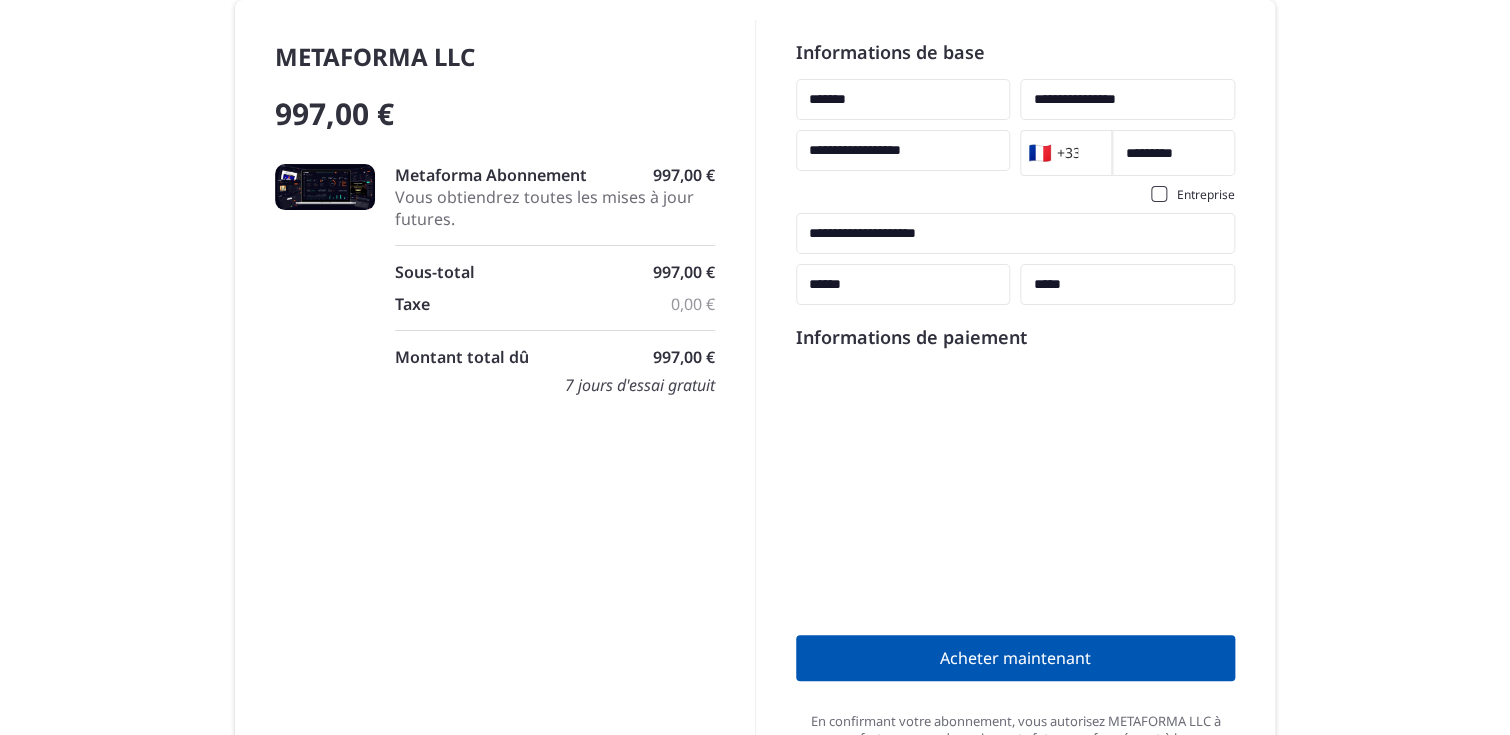 type on "*****" 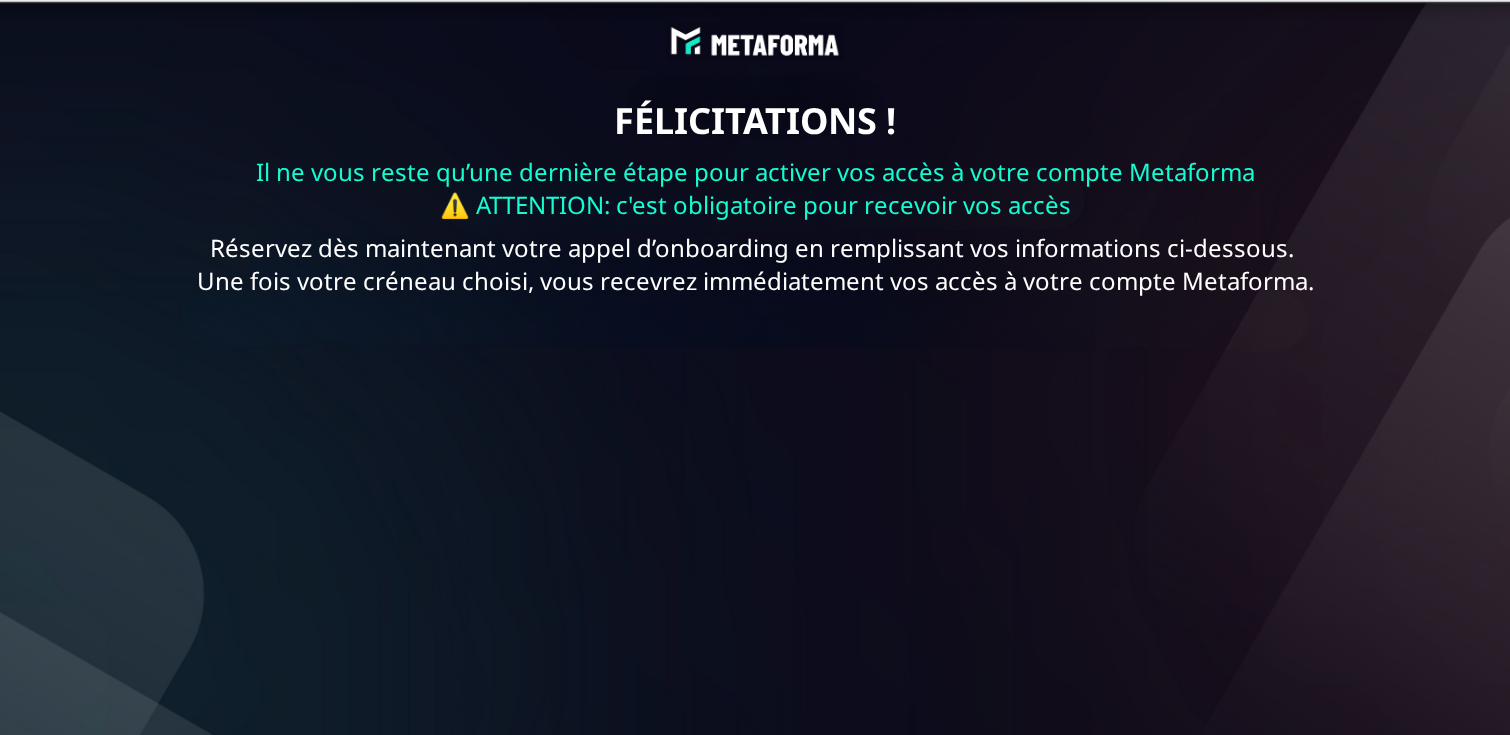 scroll, scrollTop: 0, scrollLeft: 0, axis: both 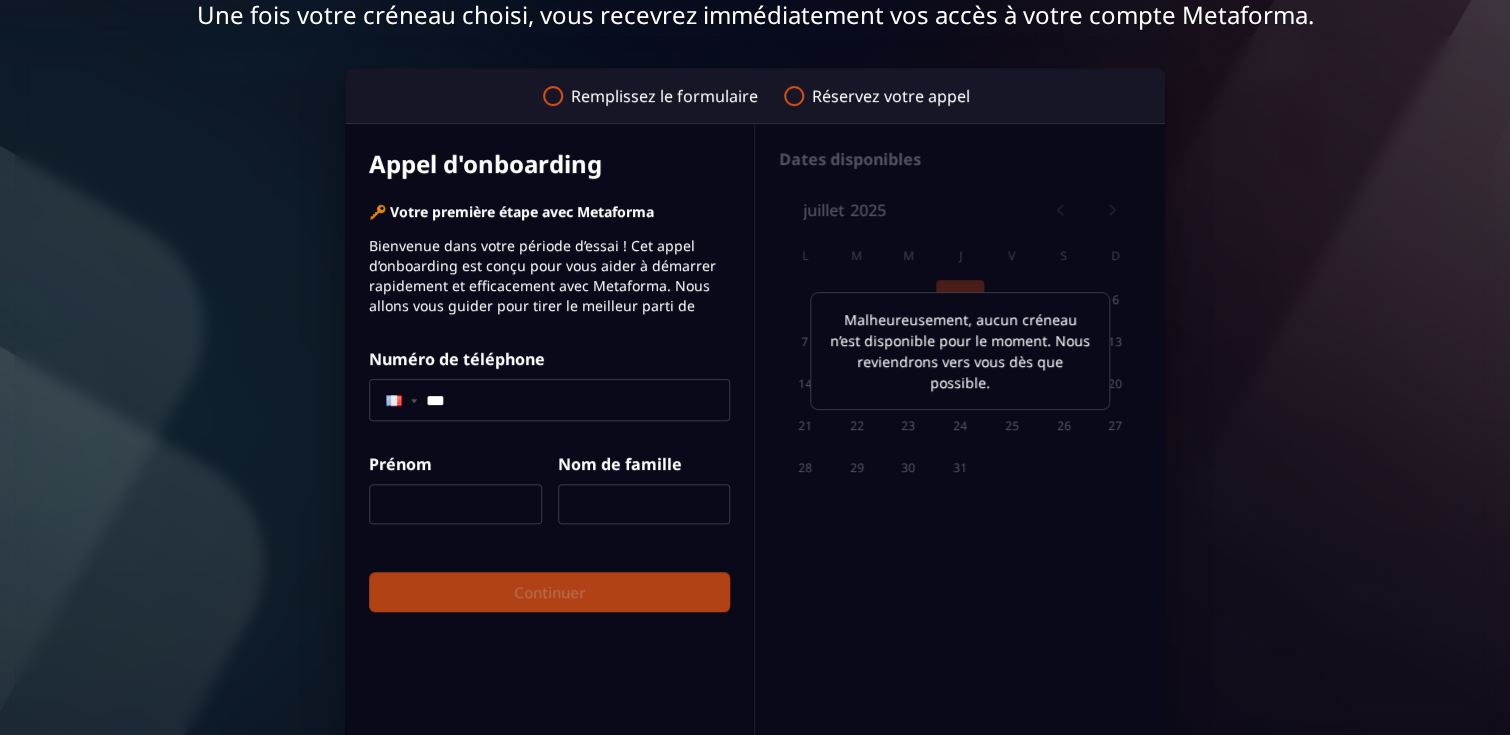 click on "***" 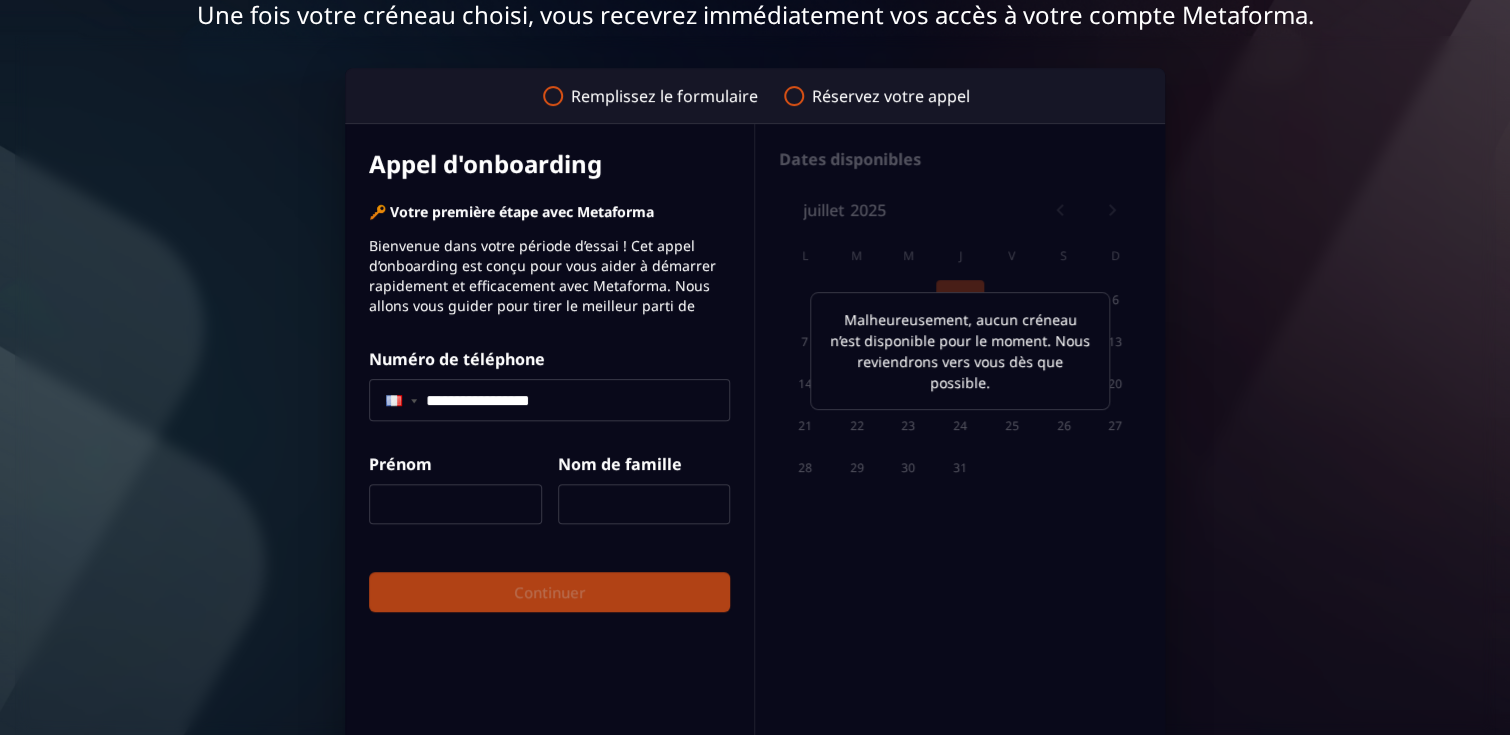 type on "**********" 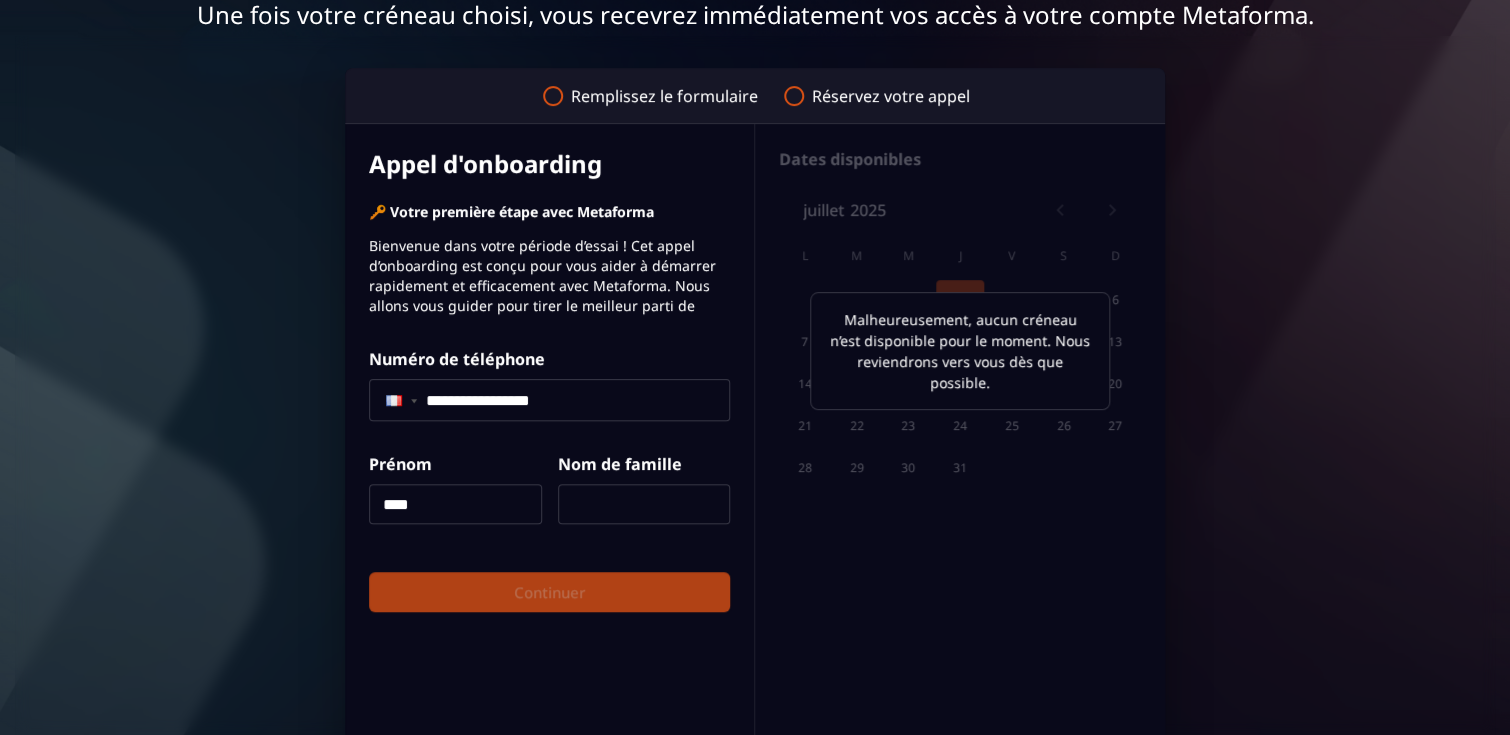 type on "****" 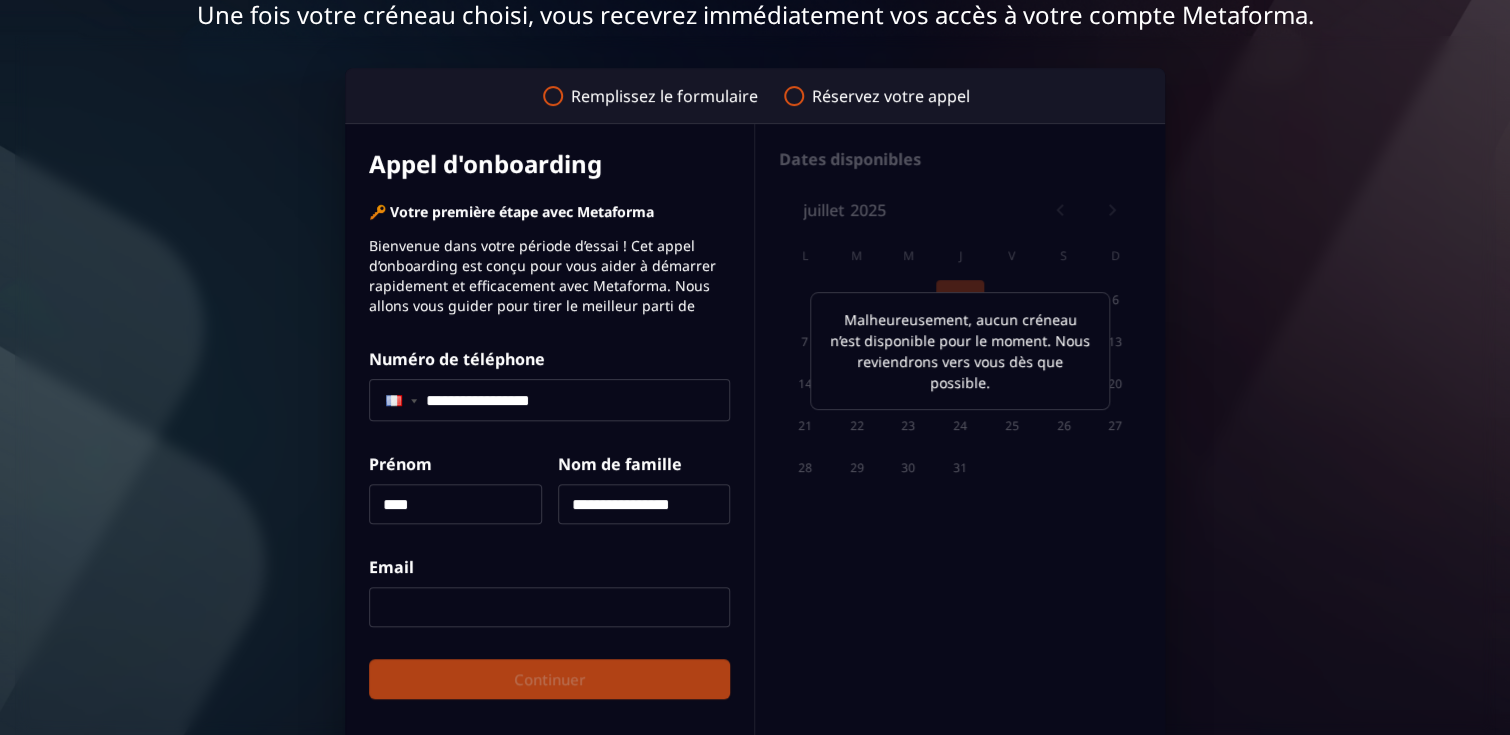 type on "**********" 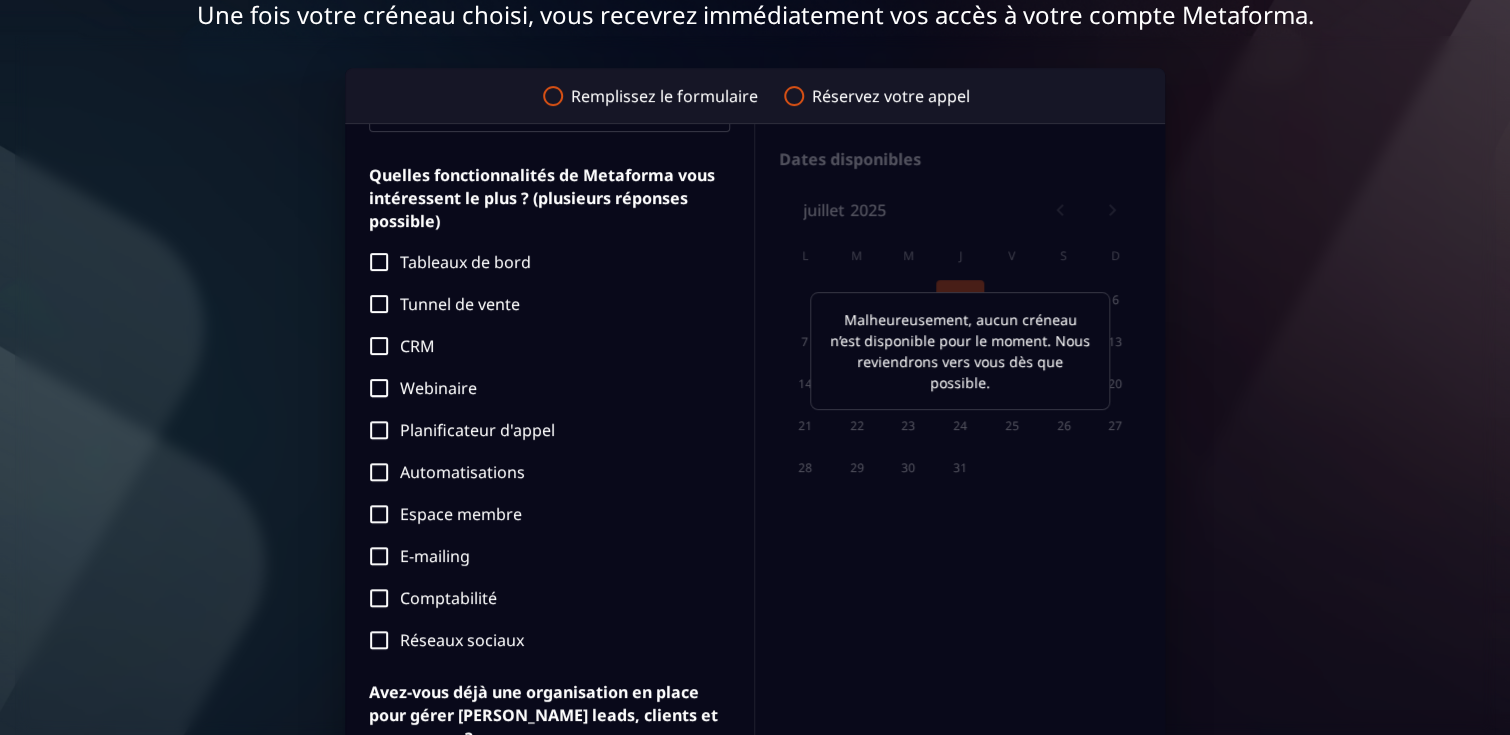 scroll, scrollTop: 502, scrollLeft: 0, axis: vertical 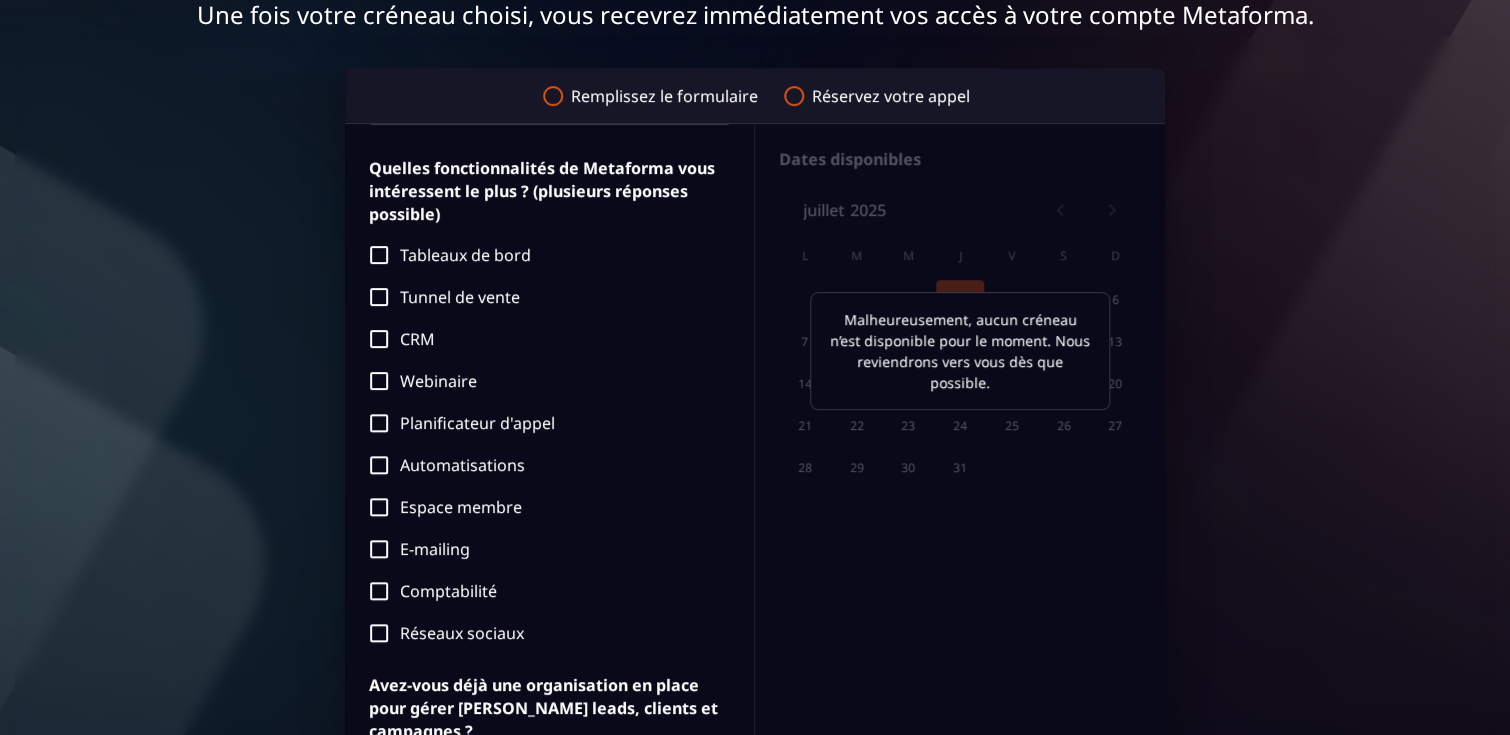 type on "**********" 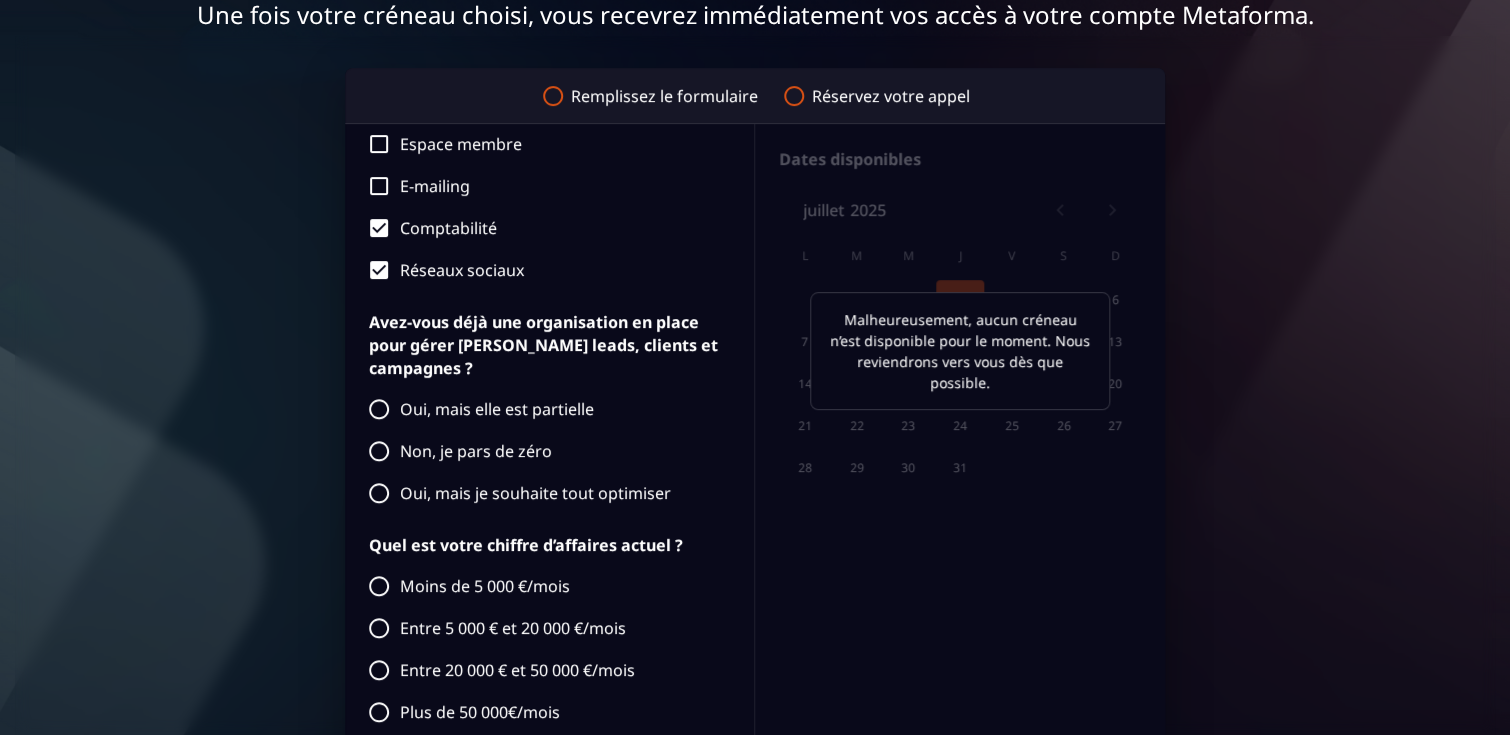 scroll, scrollTop: 902, scrollLeft: 0, axis: vertical 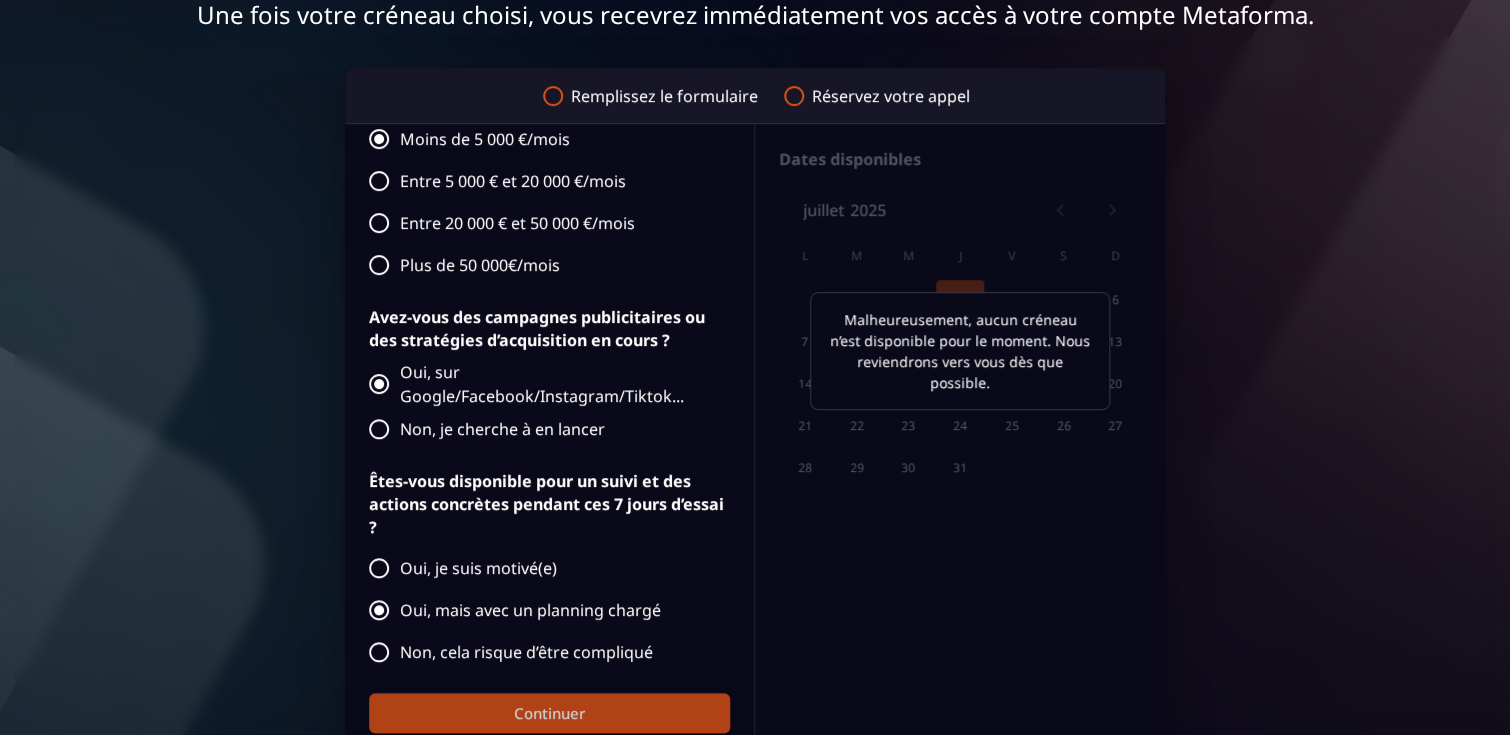 click on "Continuer" at bounding box center [549, 713] 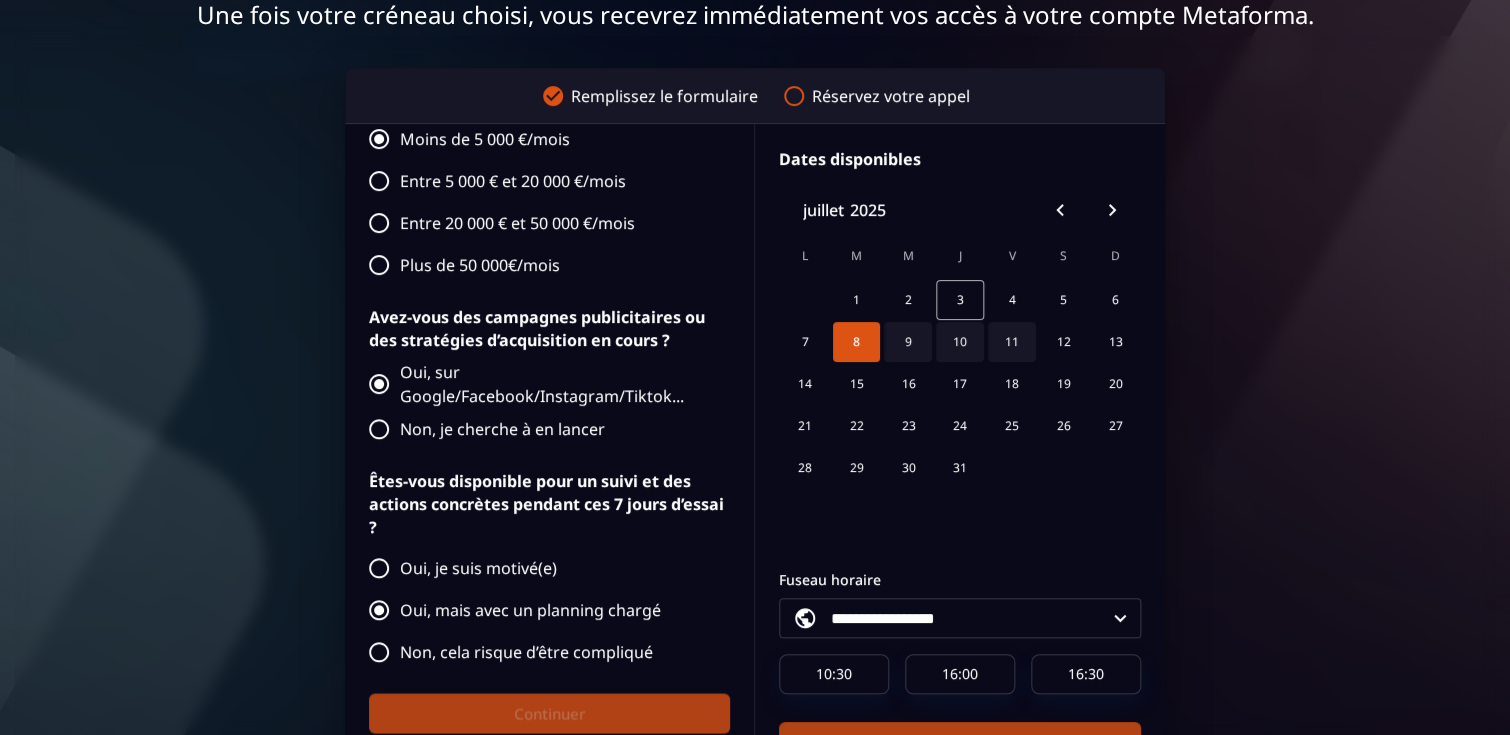 scroll, scrollTop: 52, scrollLeft: 0, axis: vertical 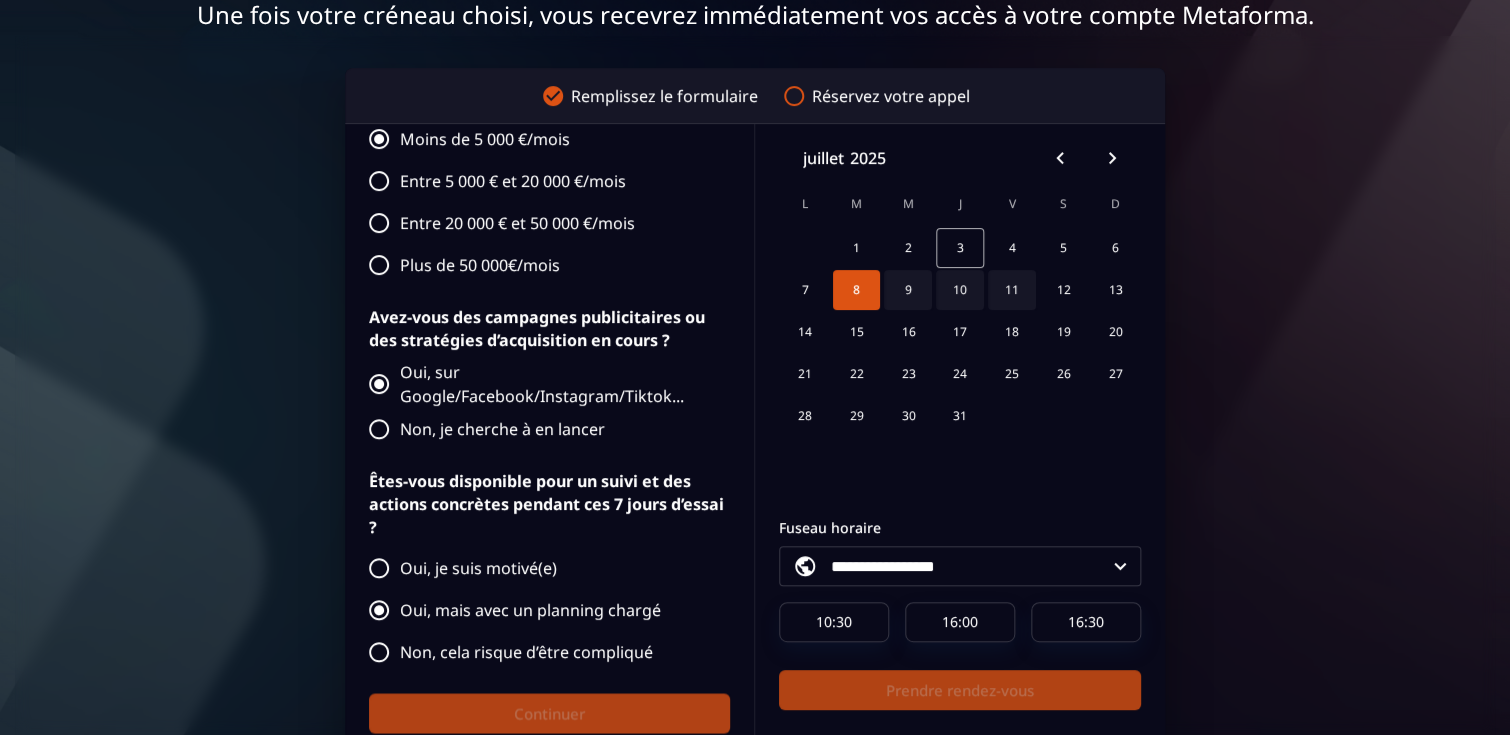click on "11" at bounding box center [1012, 290] 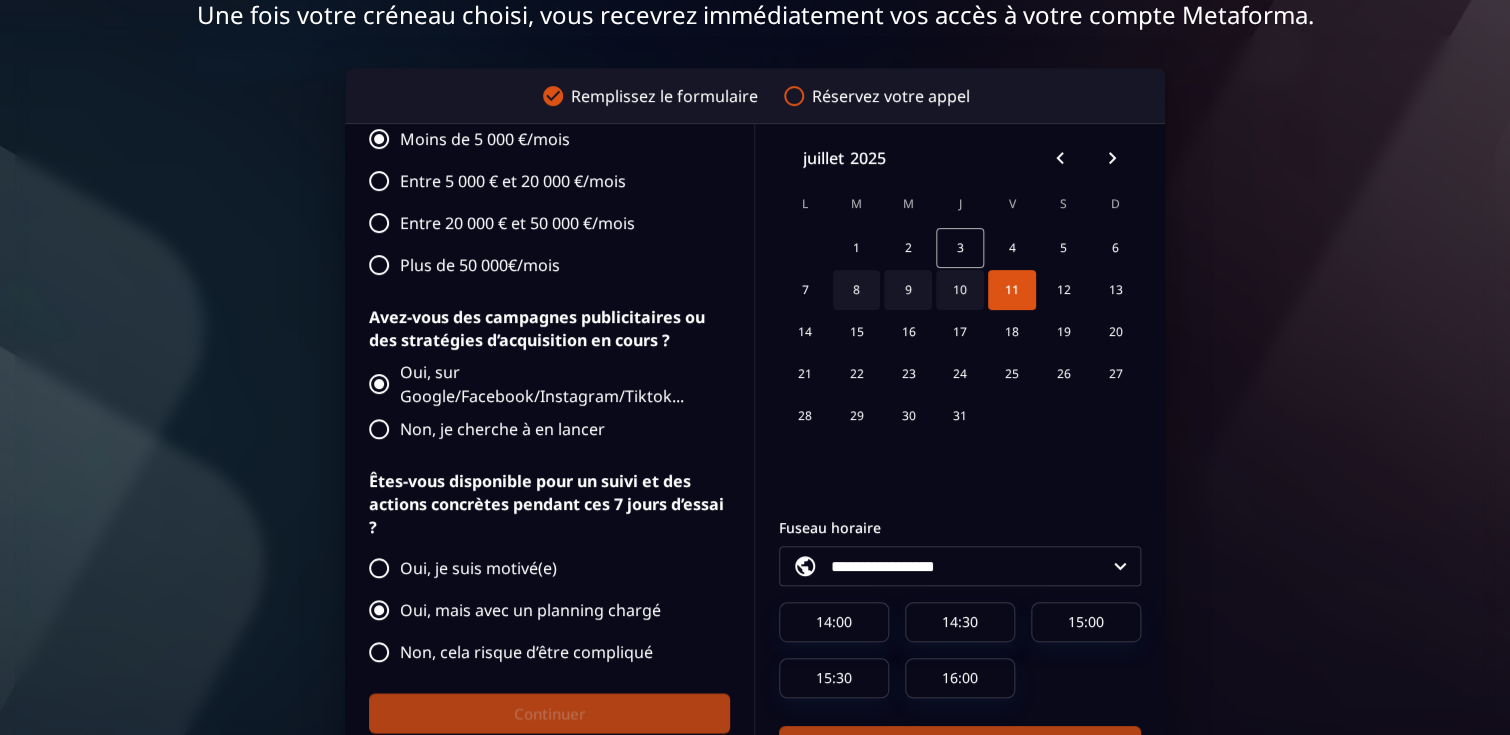 scroll, scrollTop: 108, scrollLeft: 0, axis: vertical 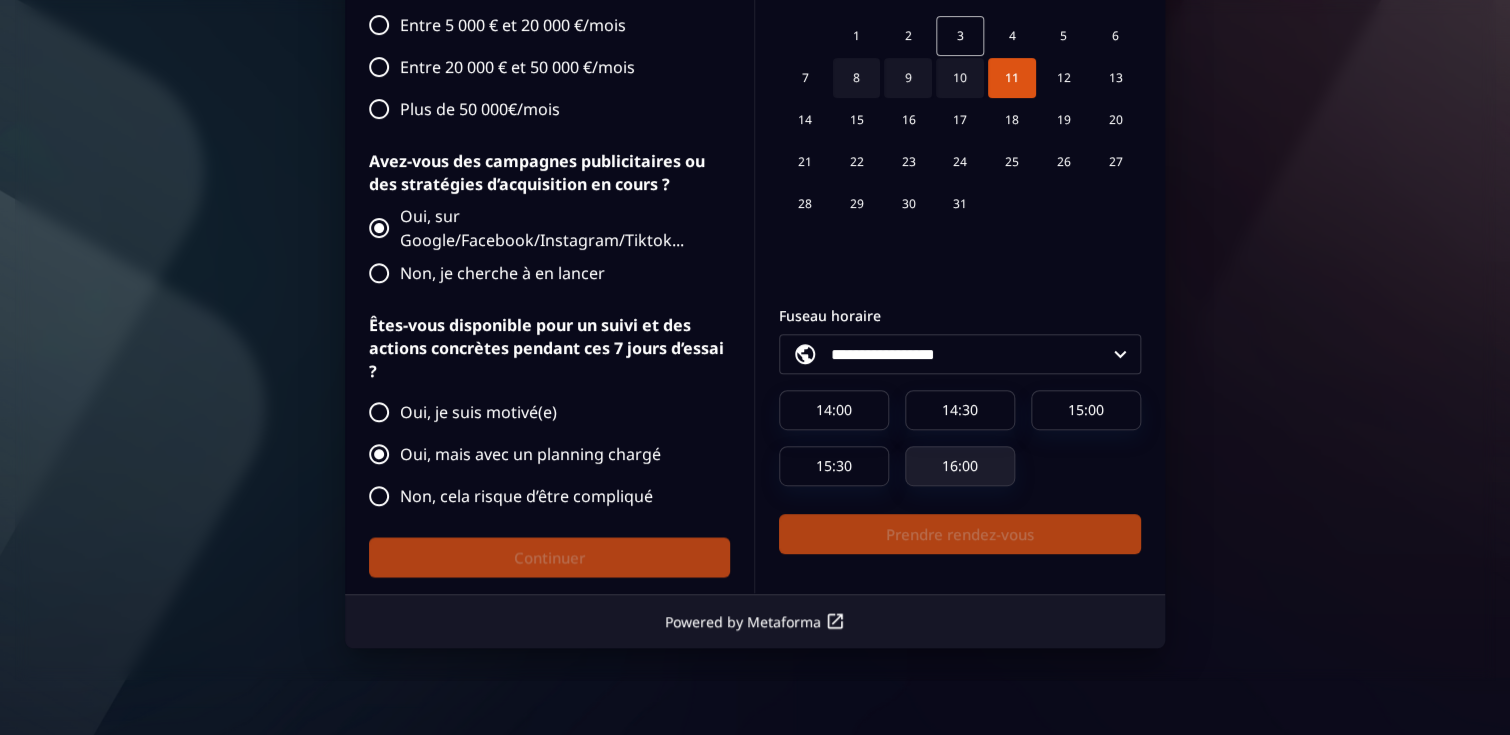 click on "16:00" at bounding box center (960, 467) 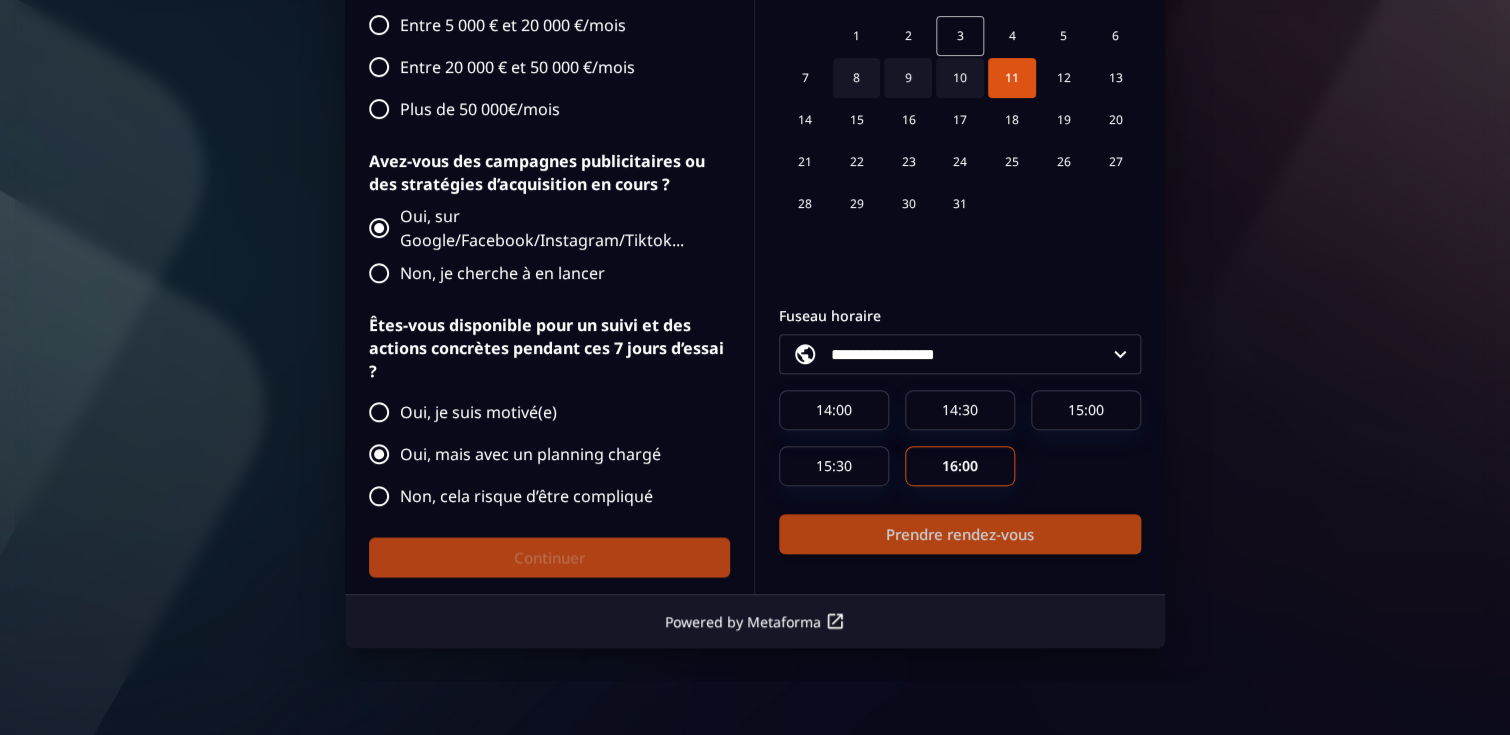 click on "Prendre rendez-vous" at bounding box center (960, 535) 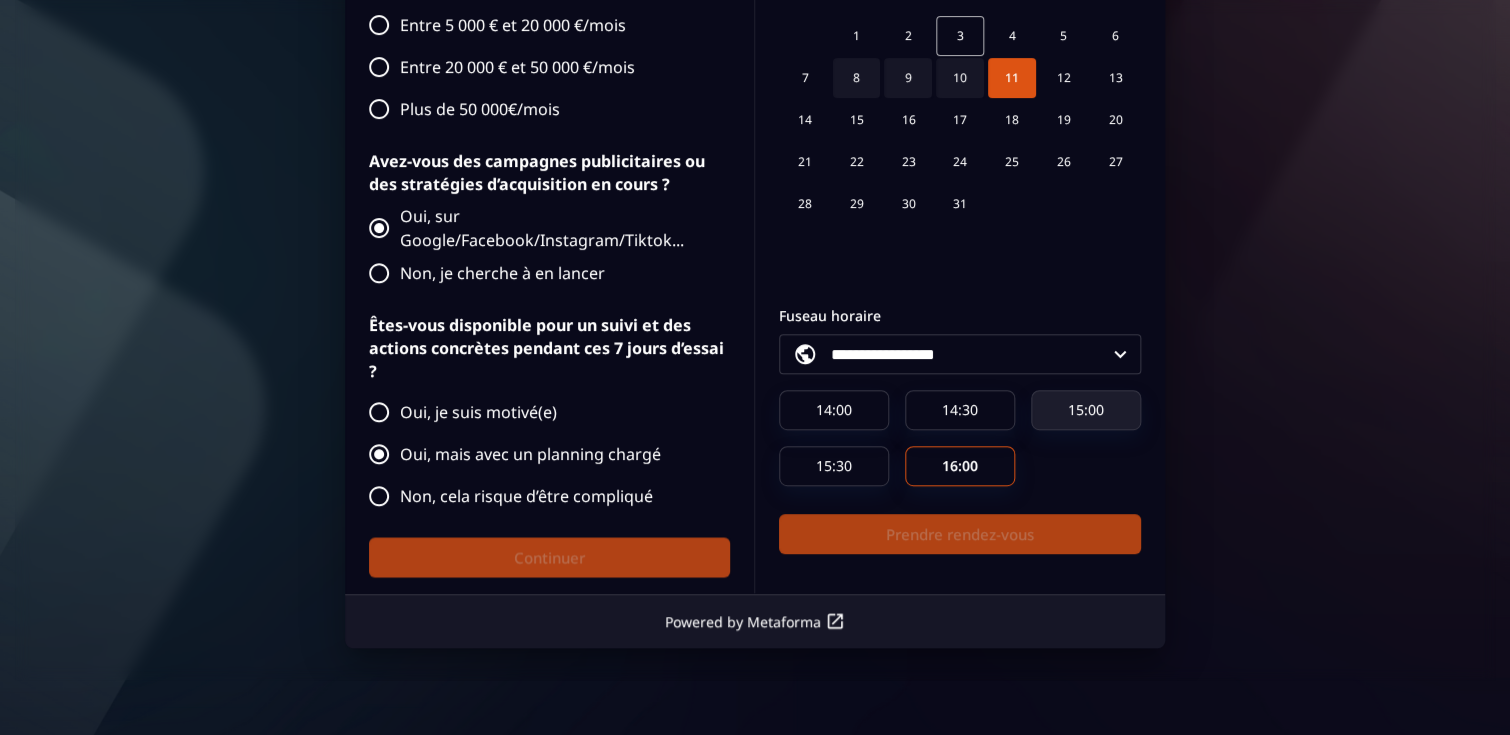 scroll, scrollTop: 0, scrollLeft: 0, axis: both 